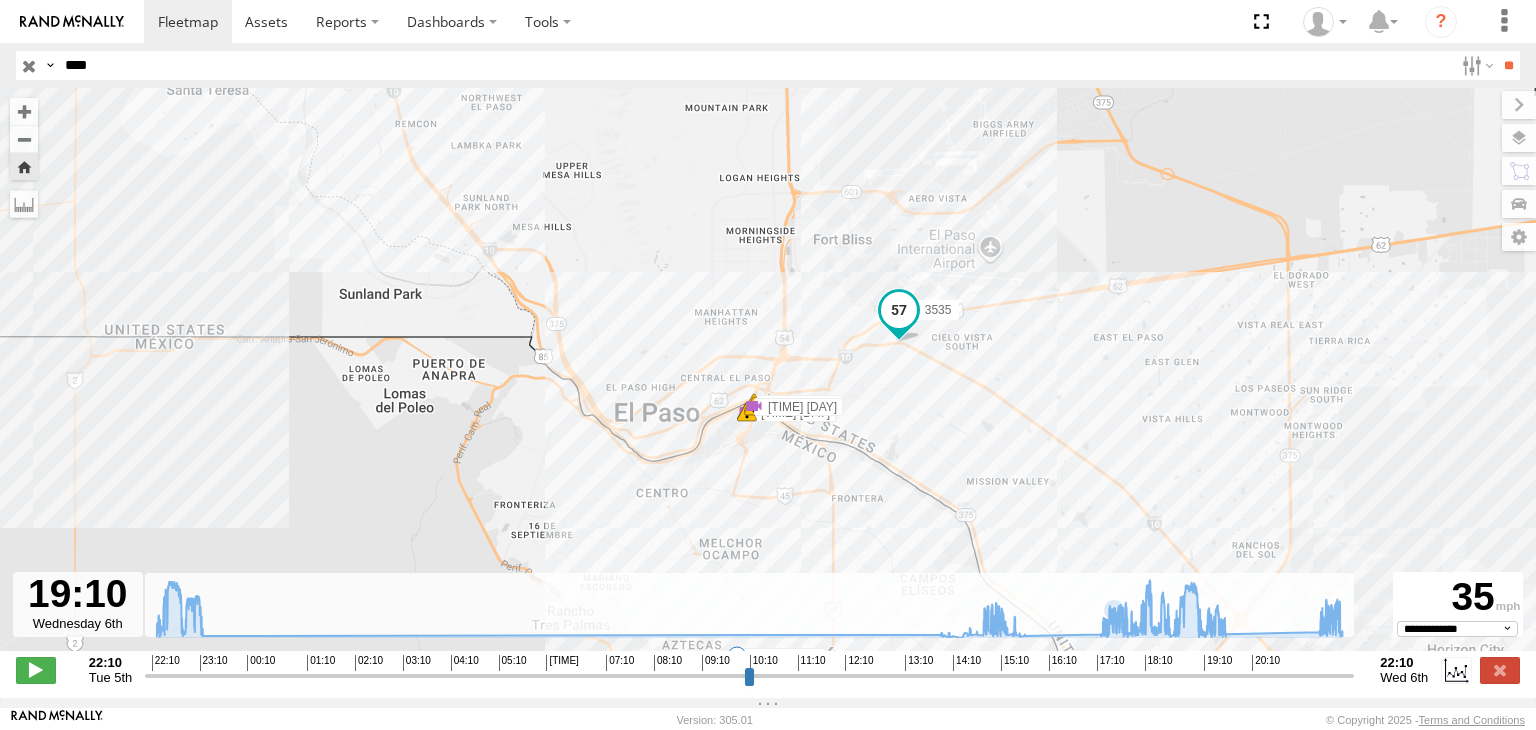 select on "**********" 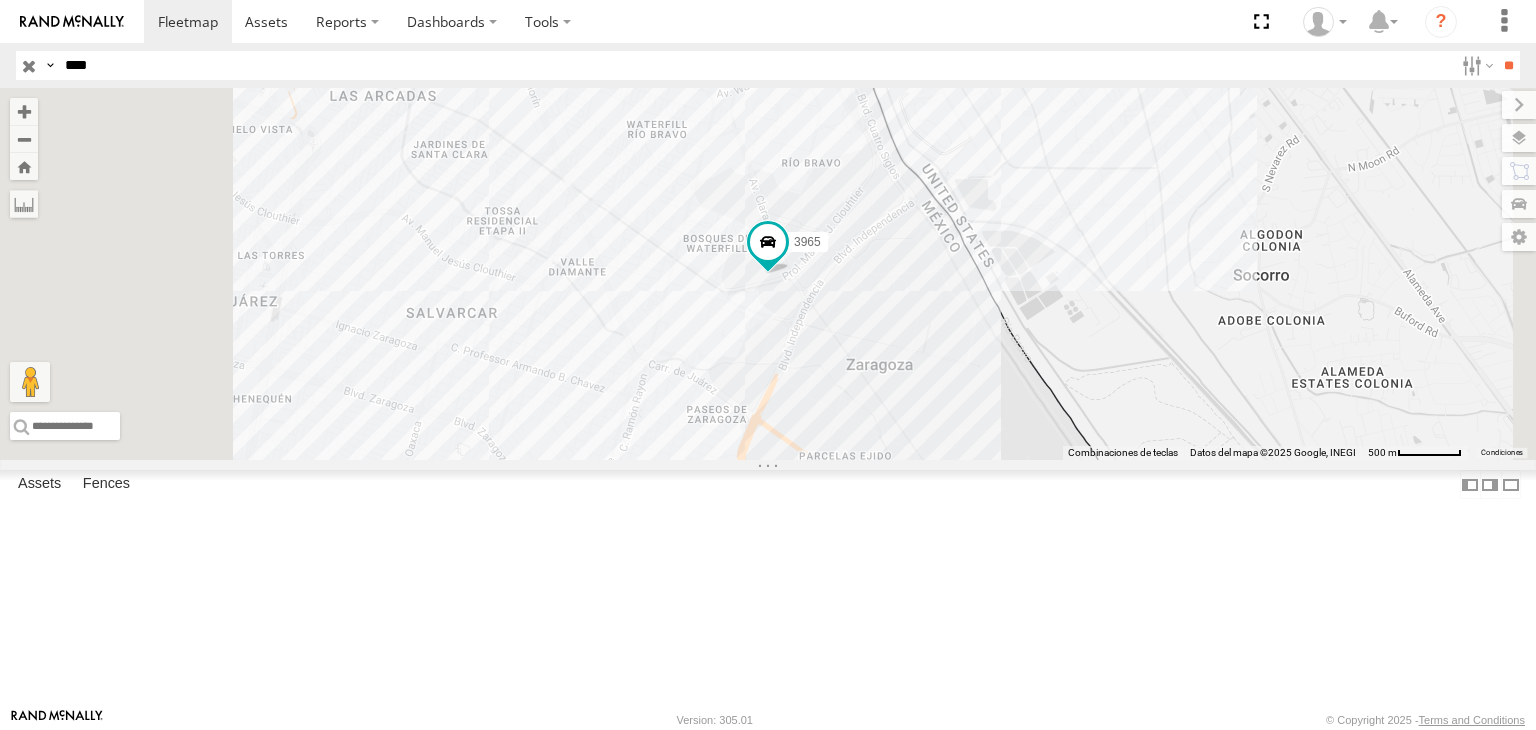 click on "3965" at bounding box center (0, 0) 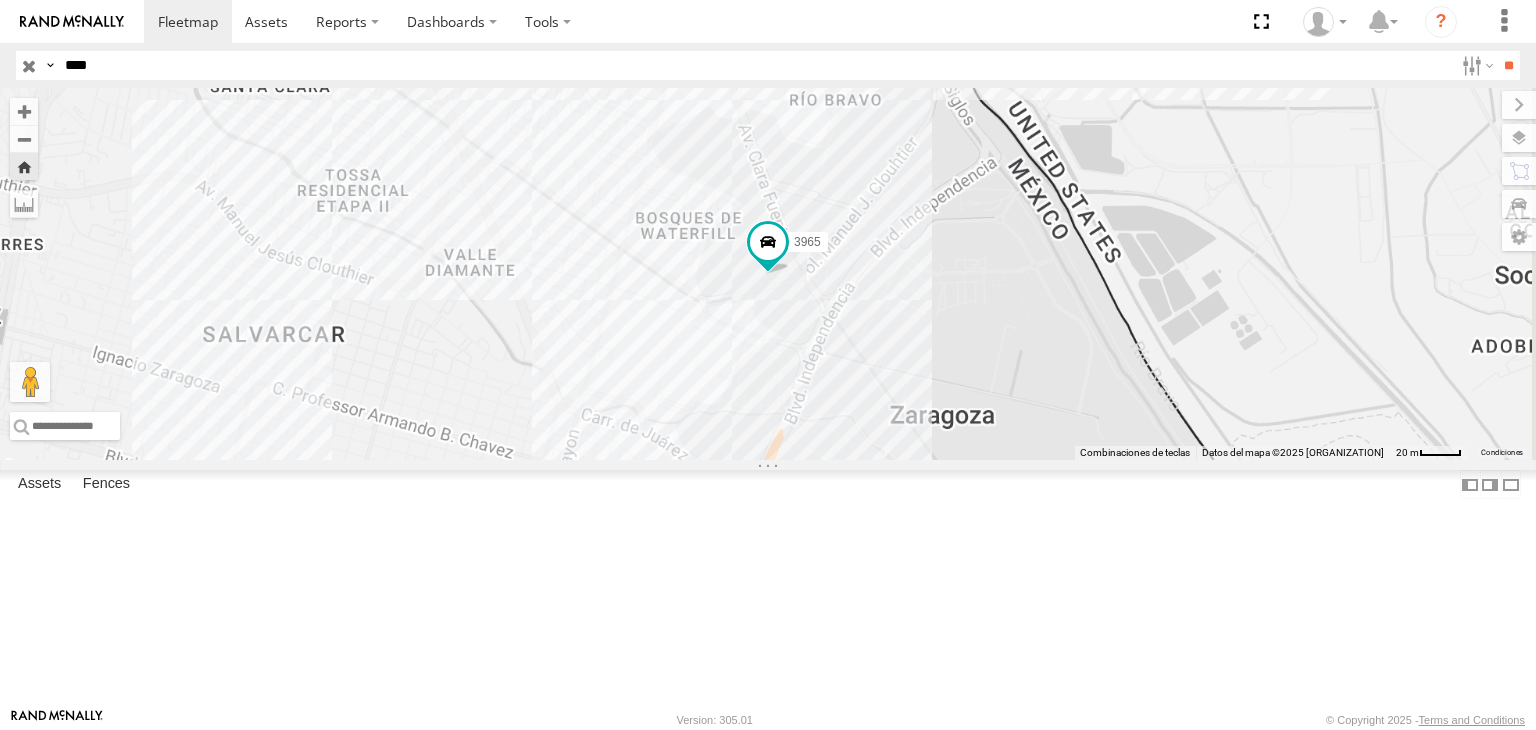 click on "3965" at bounding box center [0, 0] 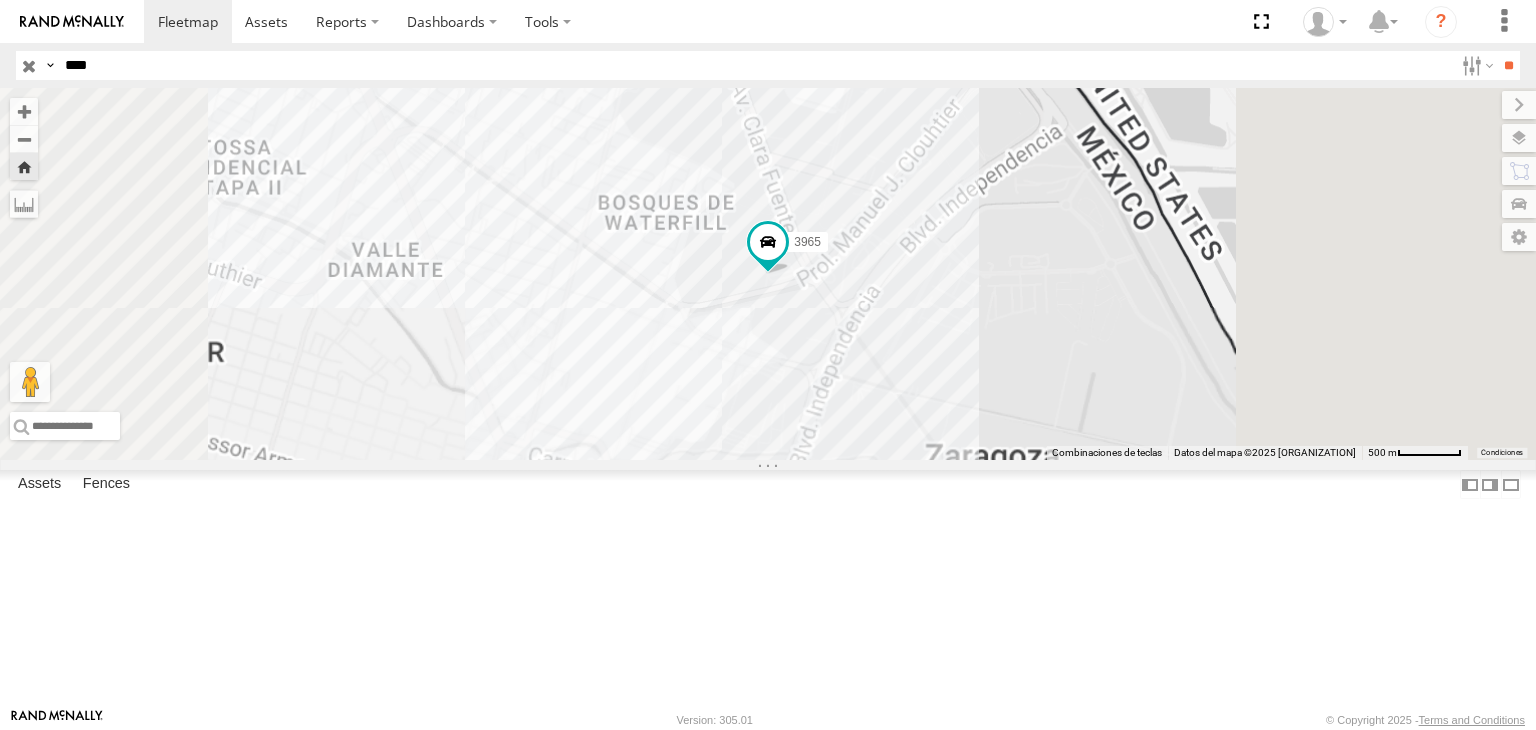 click on "3965" at bounding box center (0, 0) 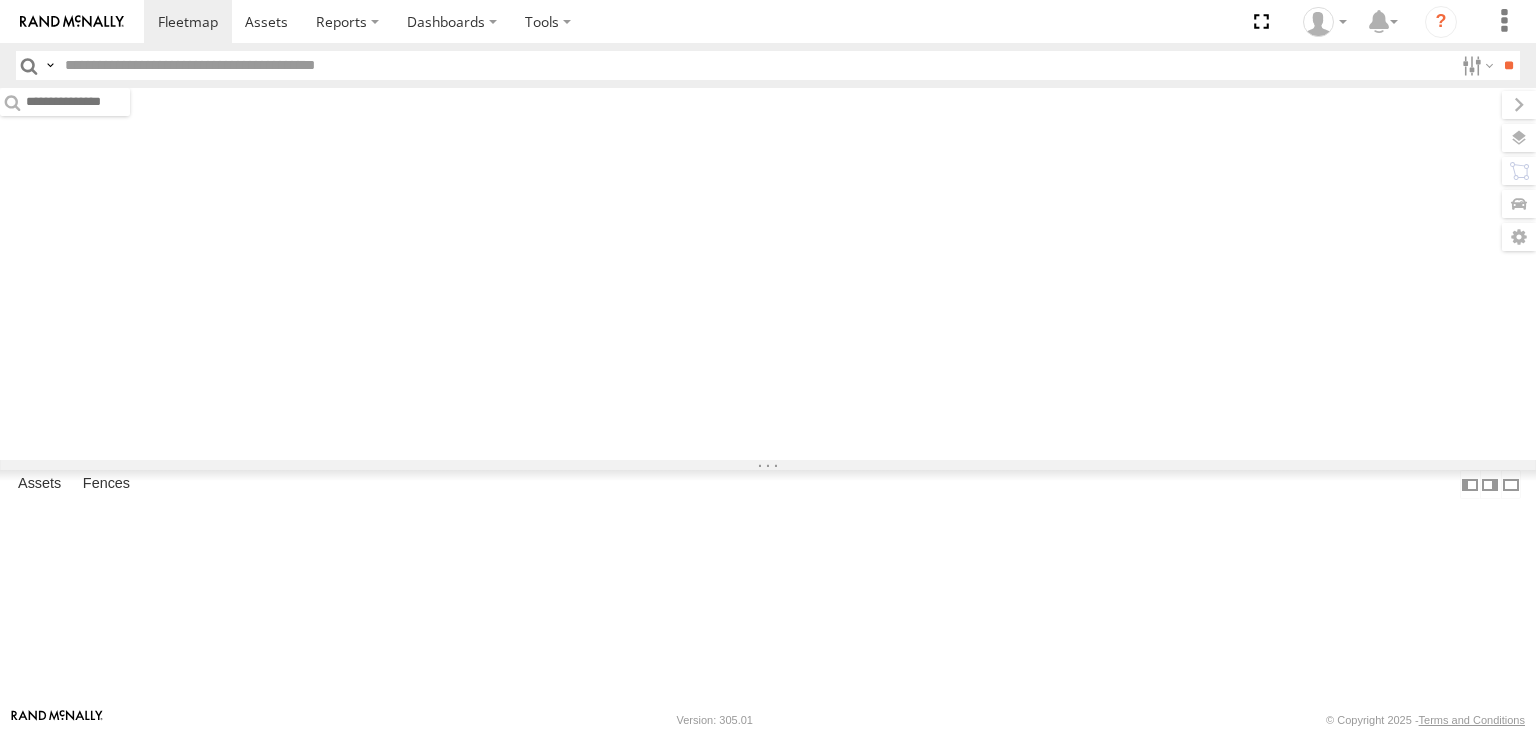 scroll, scrollTop: 0, scrollLeft: 0, axis: both 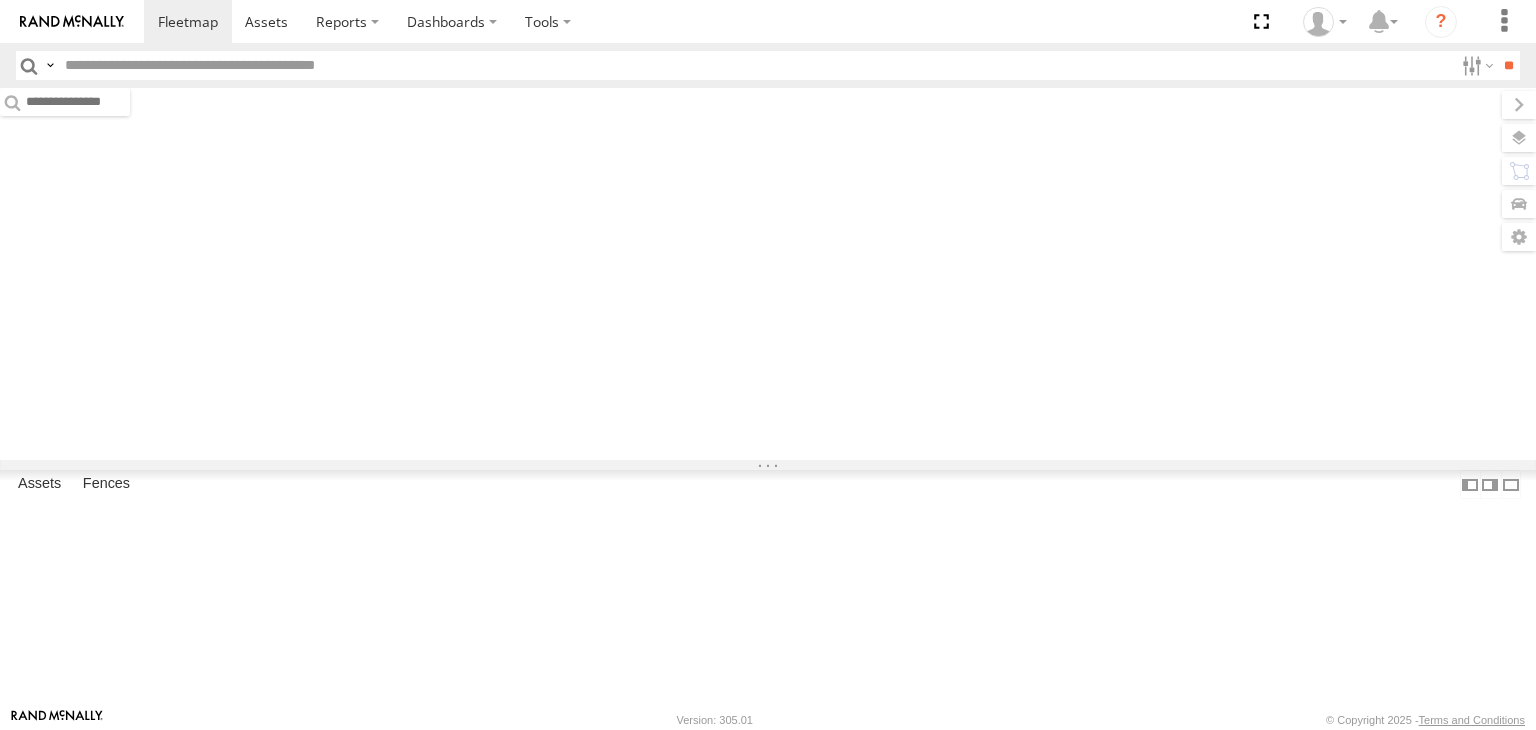 type on "****" 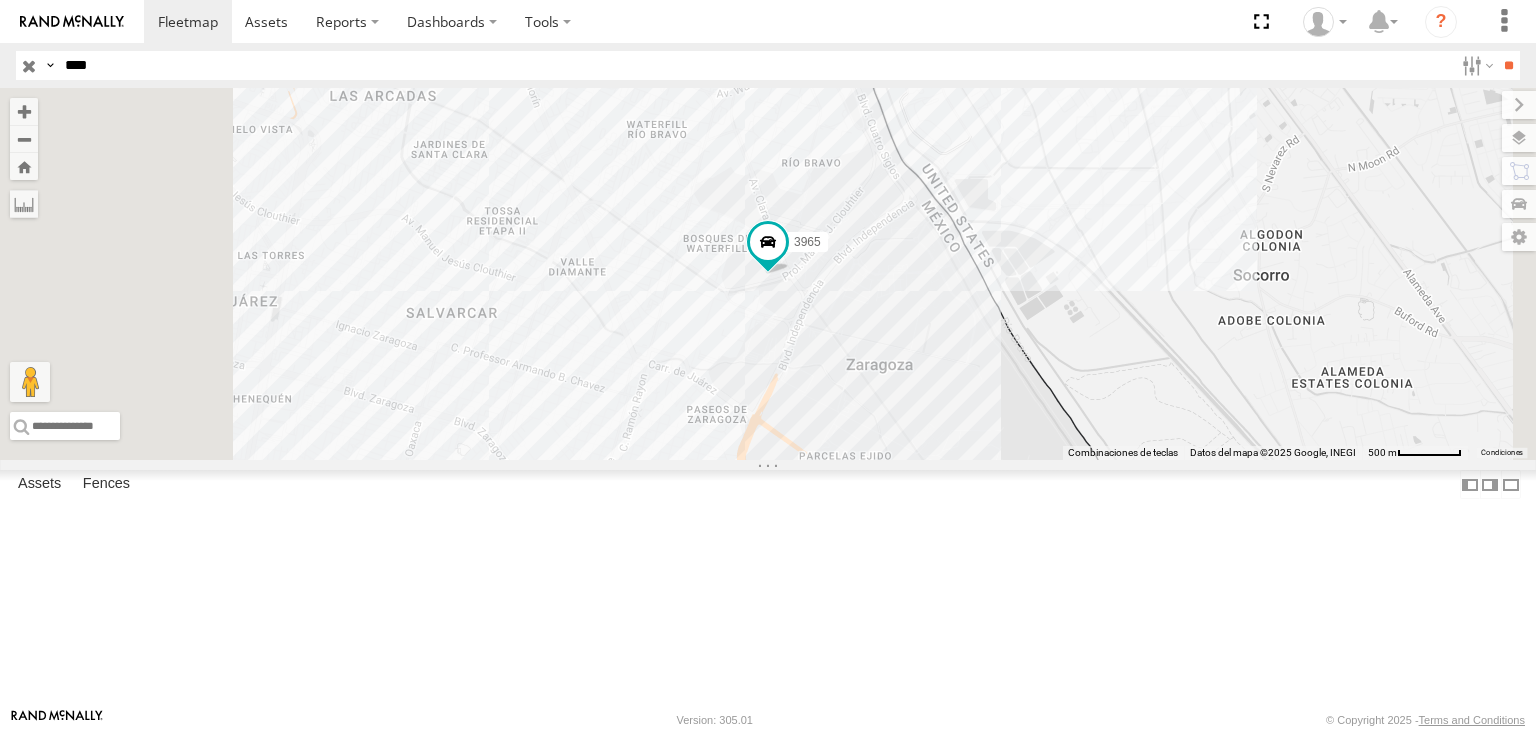 click on "****" at bounding box center [755, 65] 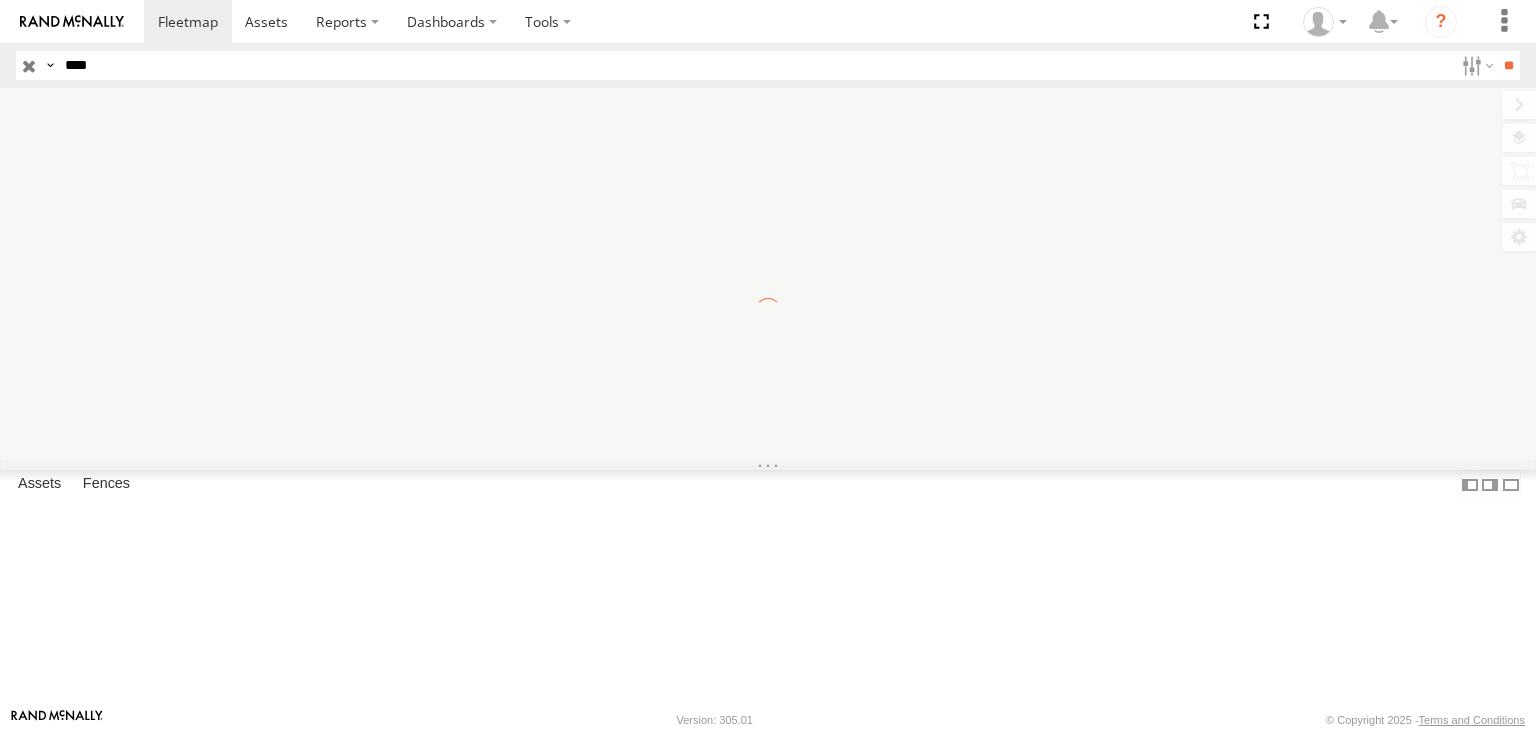 scroll, scrollTop: 0, scrollLeft: 0, axis: both 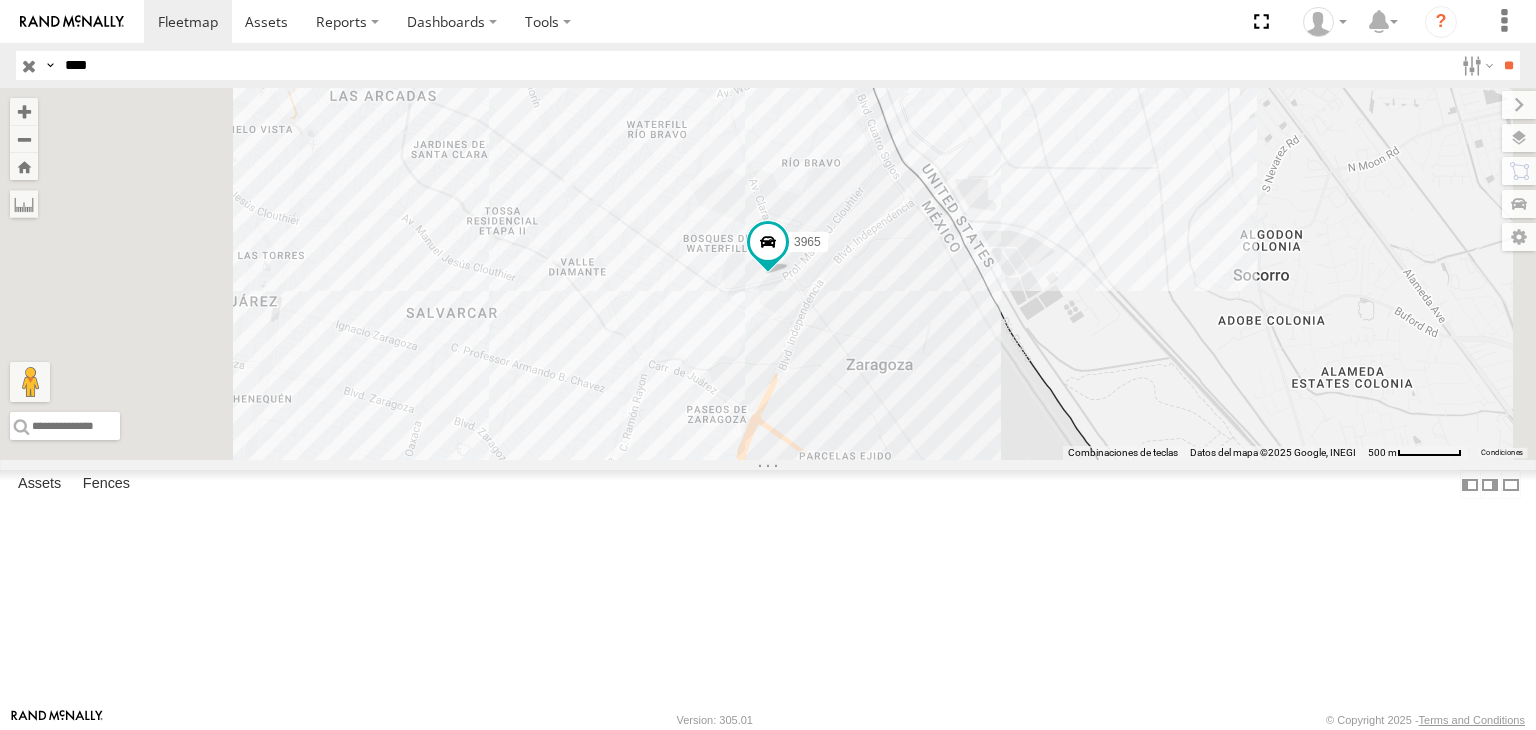 click on "****" at bounding box center [755, 65] 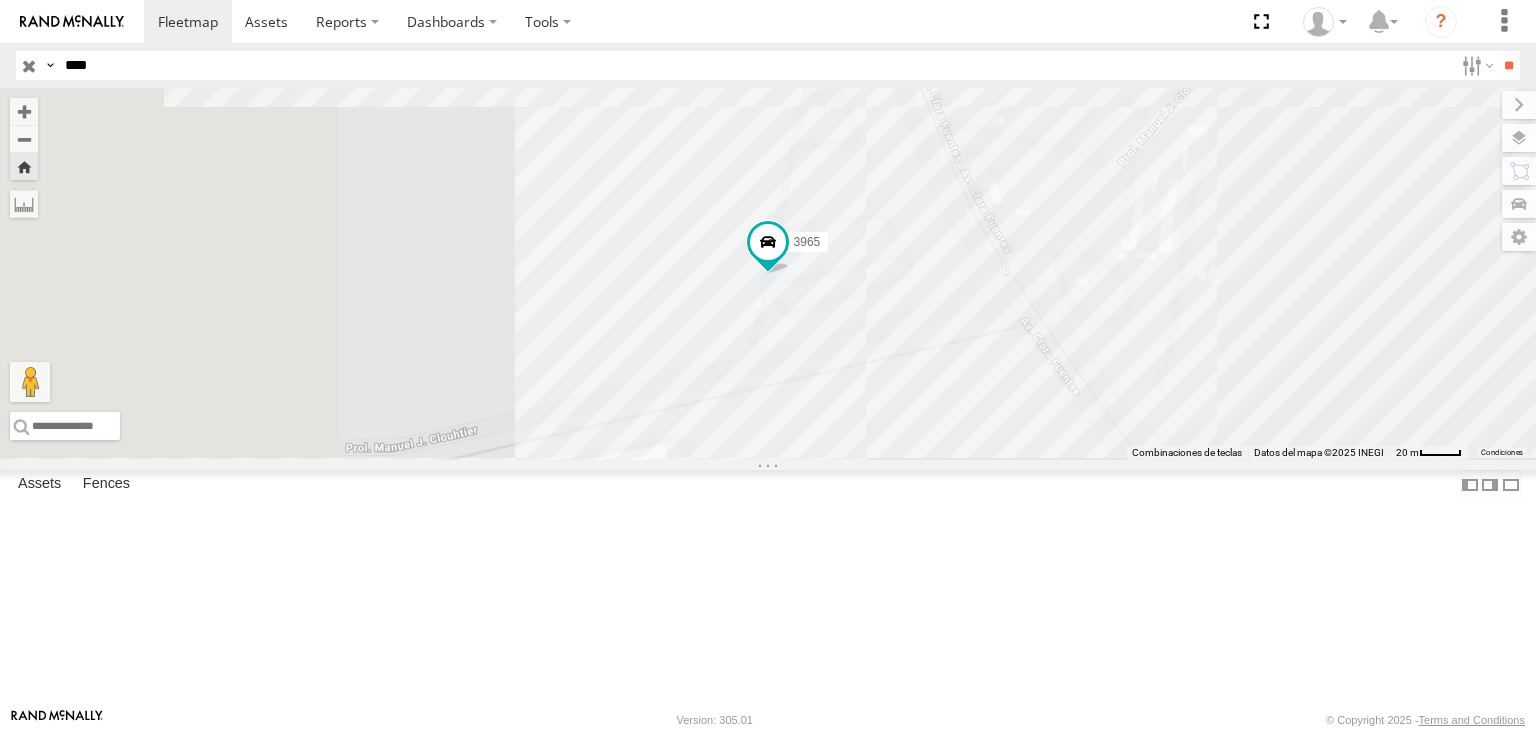 click on "****" at bounding box center (755, 65) 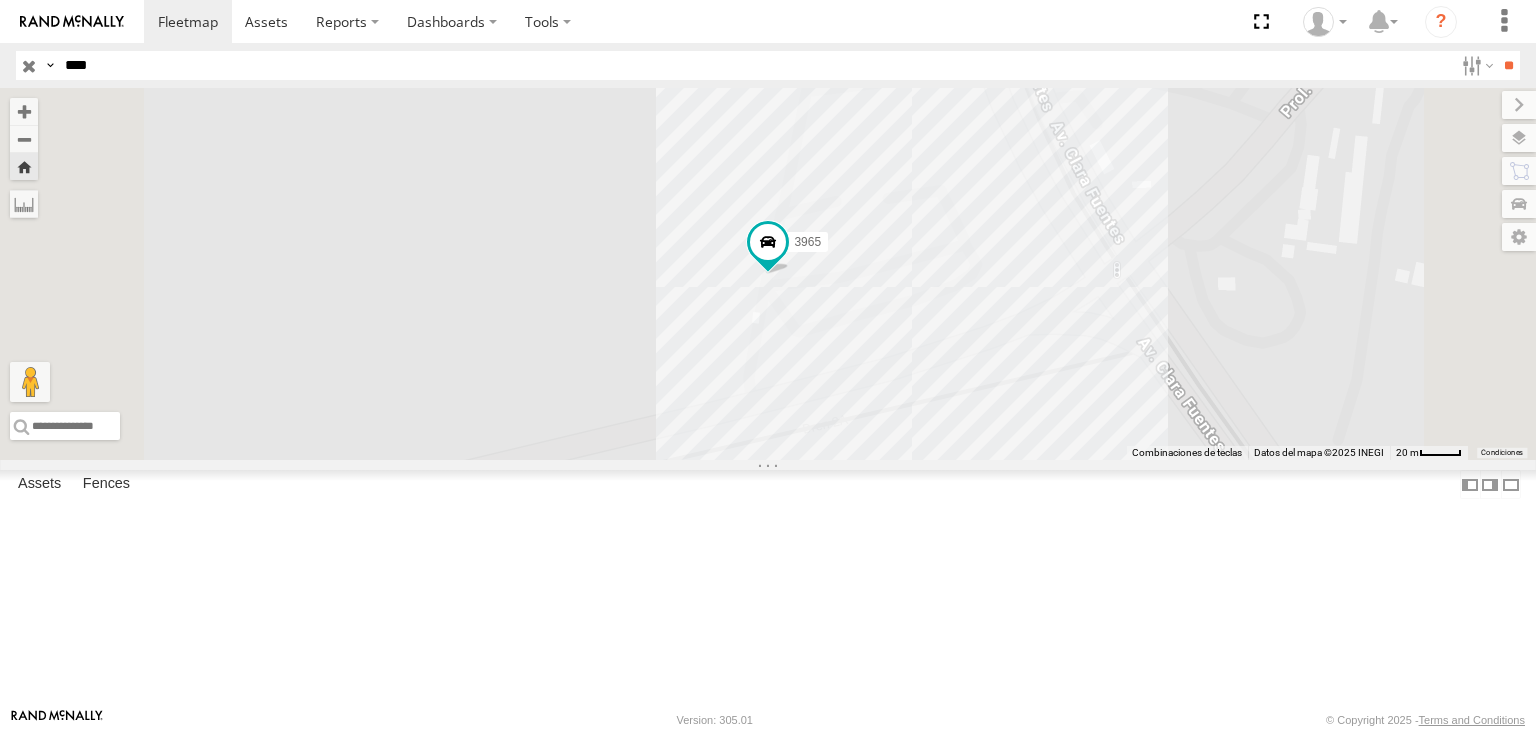 click on "**" at bounding box center [1508, 65] 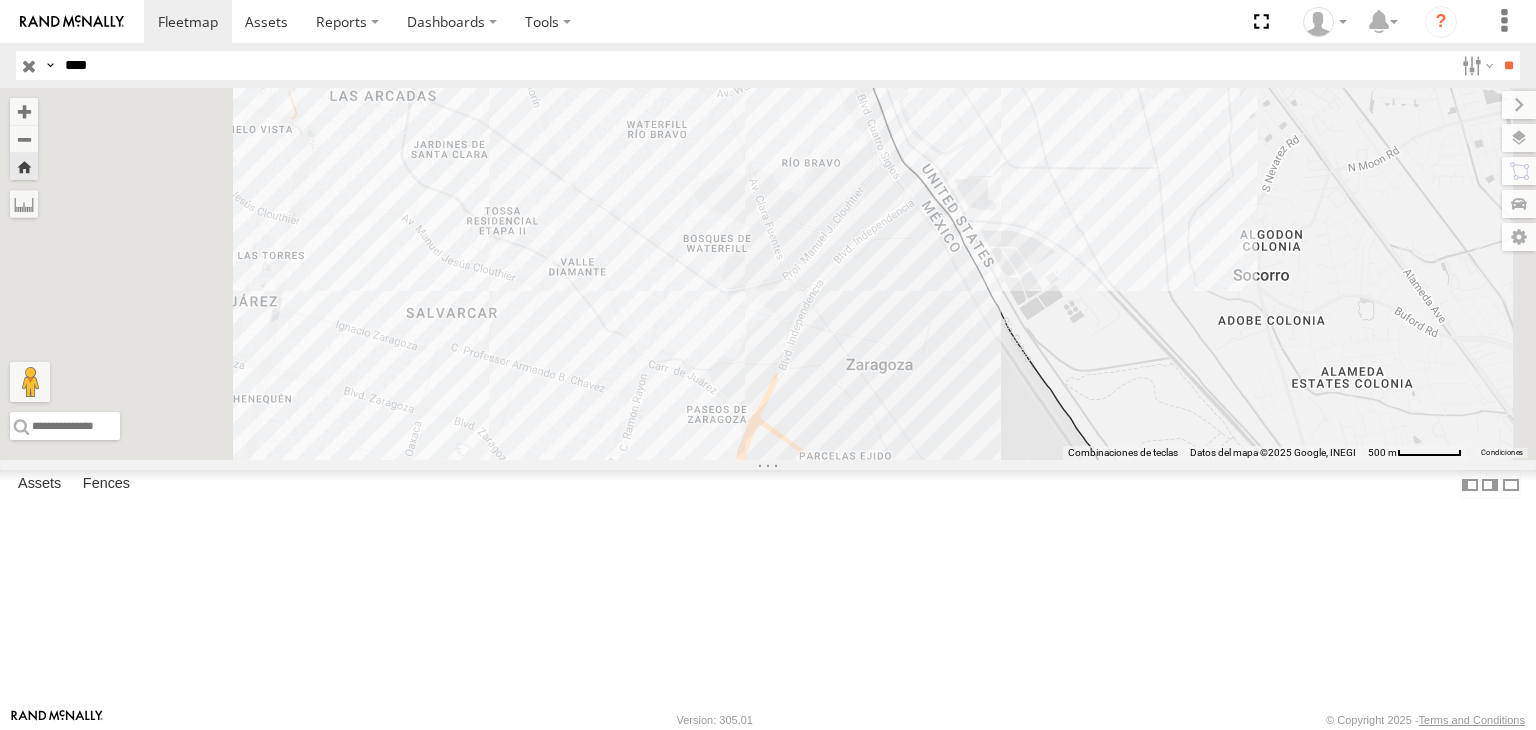 click on "****" at bounding box center (755, 65) 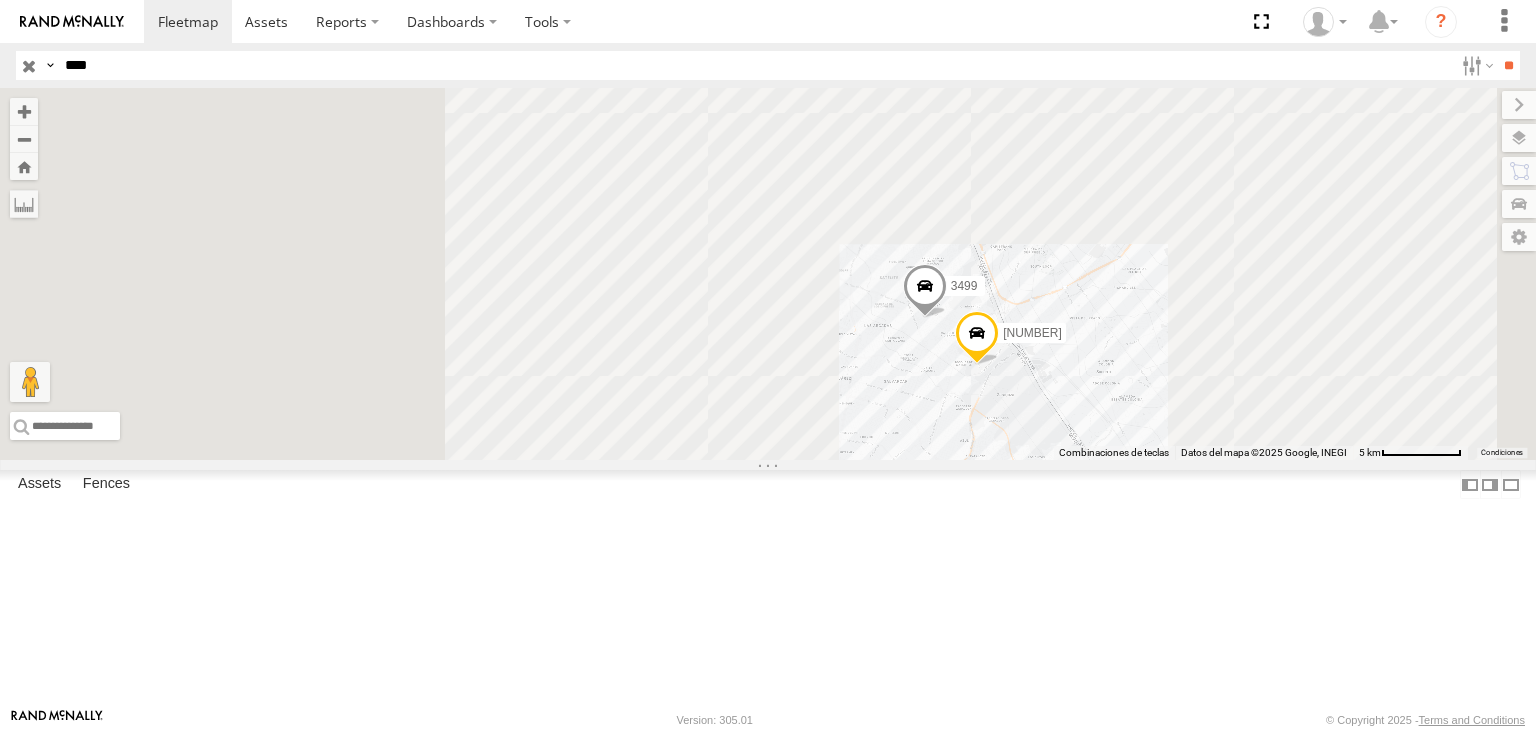 click on "3499" at bounding box center (0, 0) 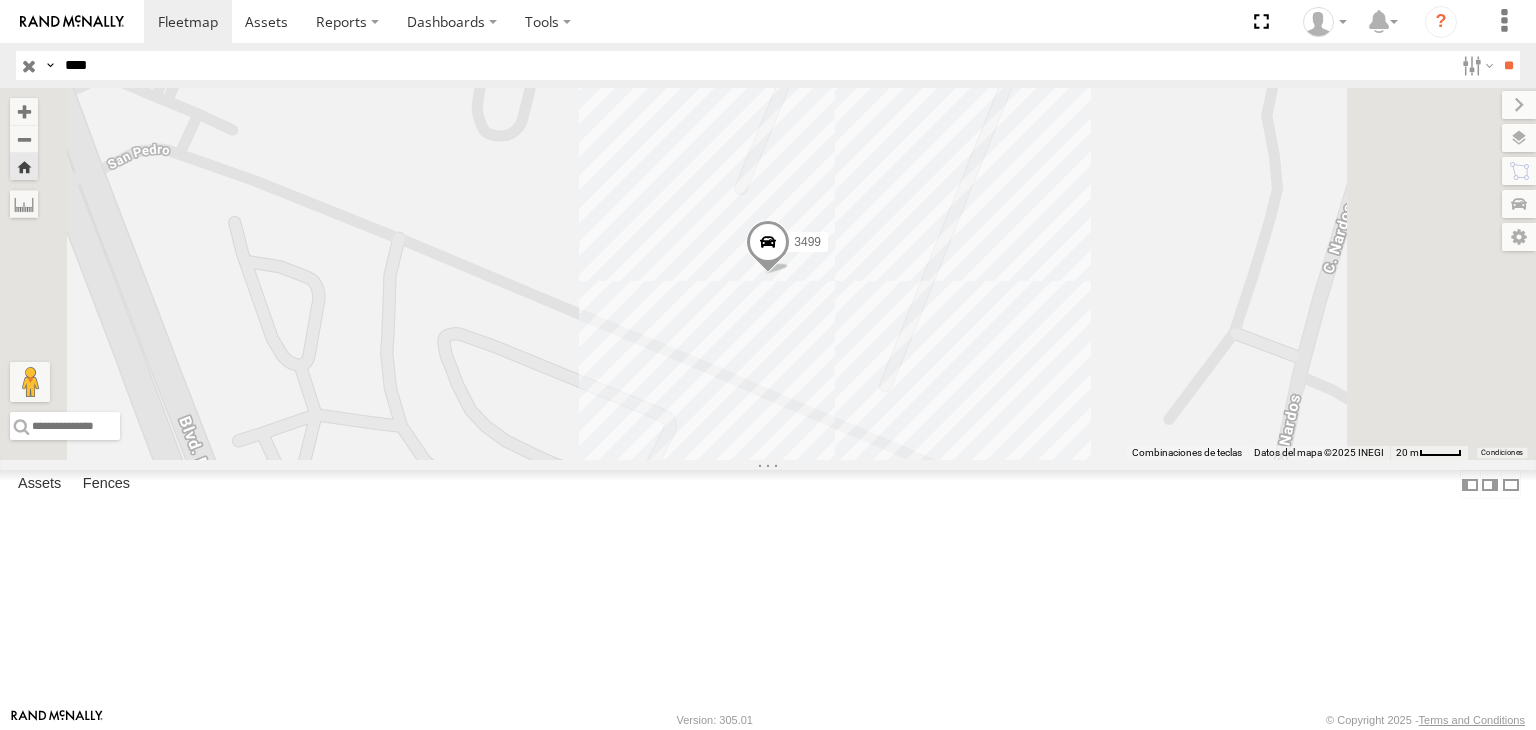 click on "****" at bounding box center [755, 65] 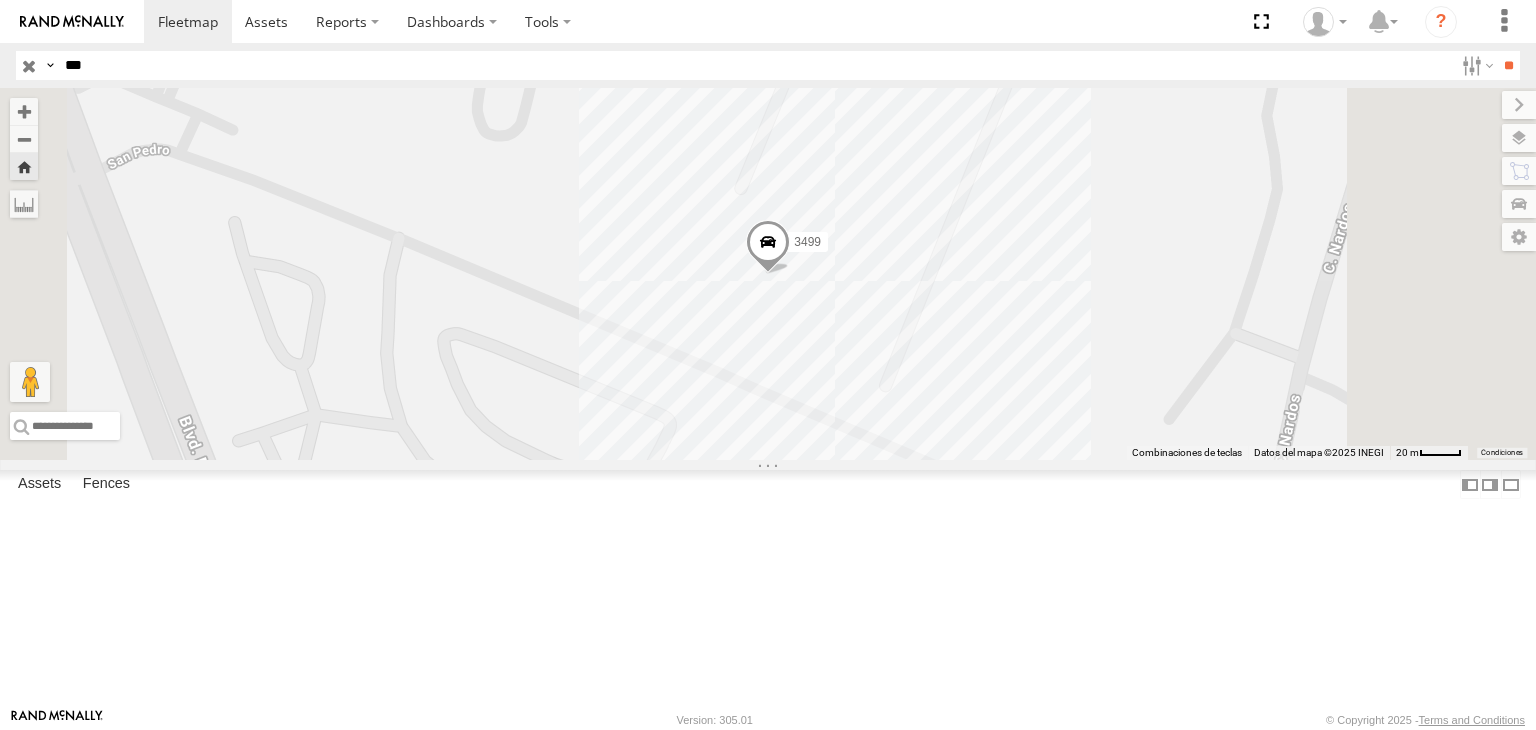 click on "**" at bounding box center (1508, 65) 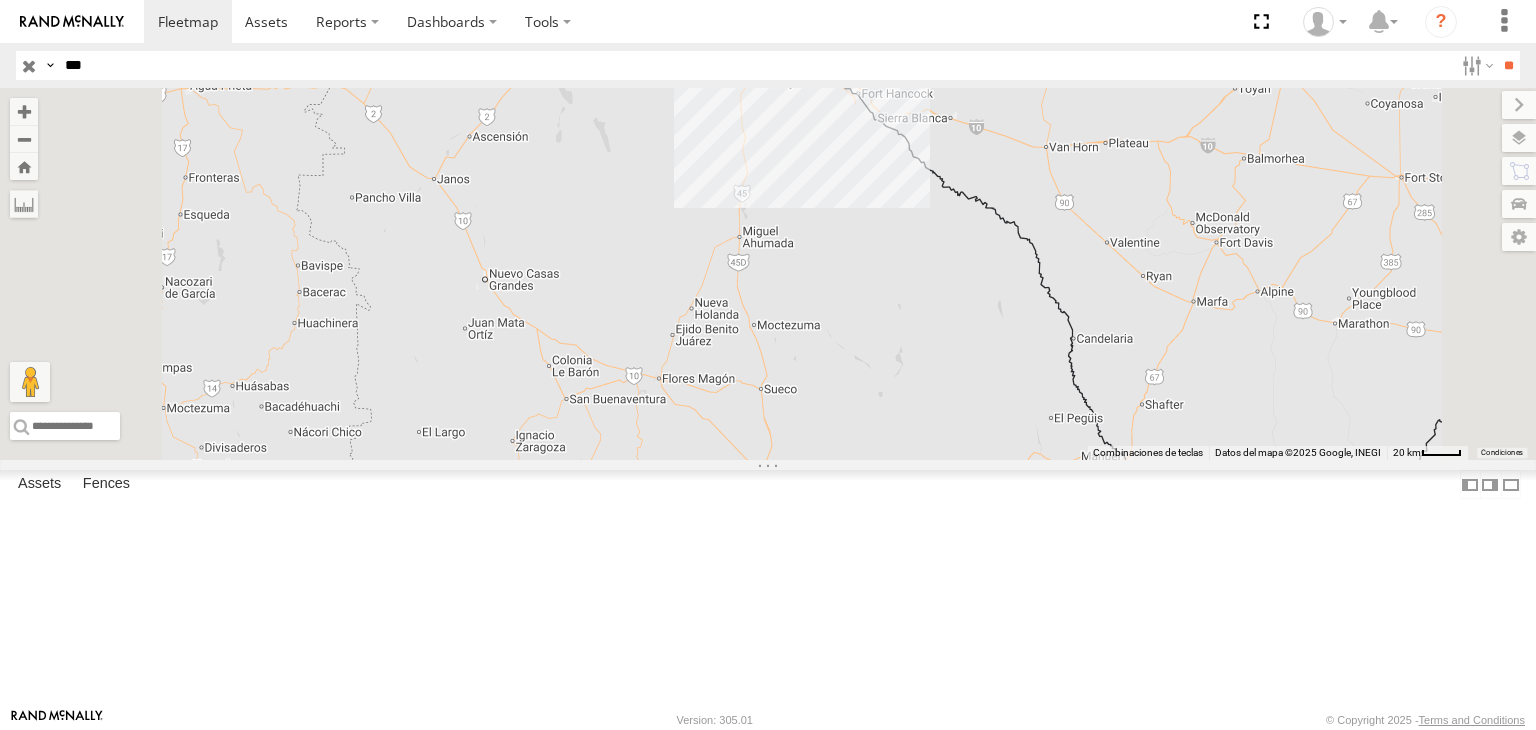 click on "846" at bounding box center [0, 0] 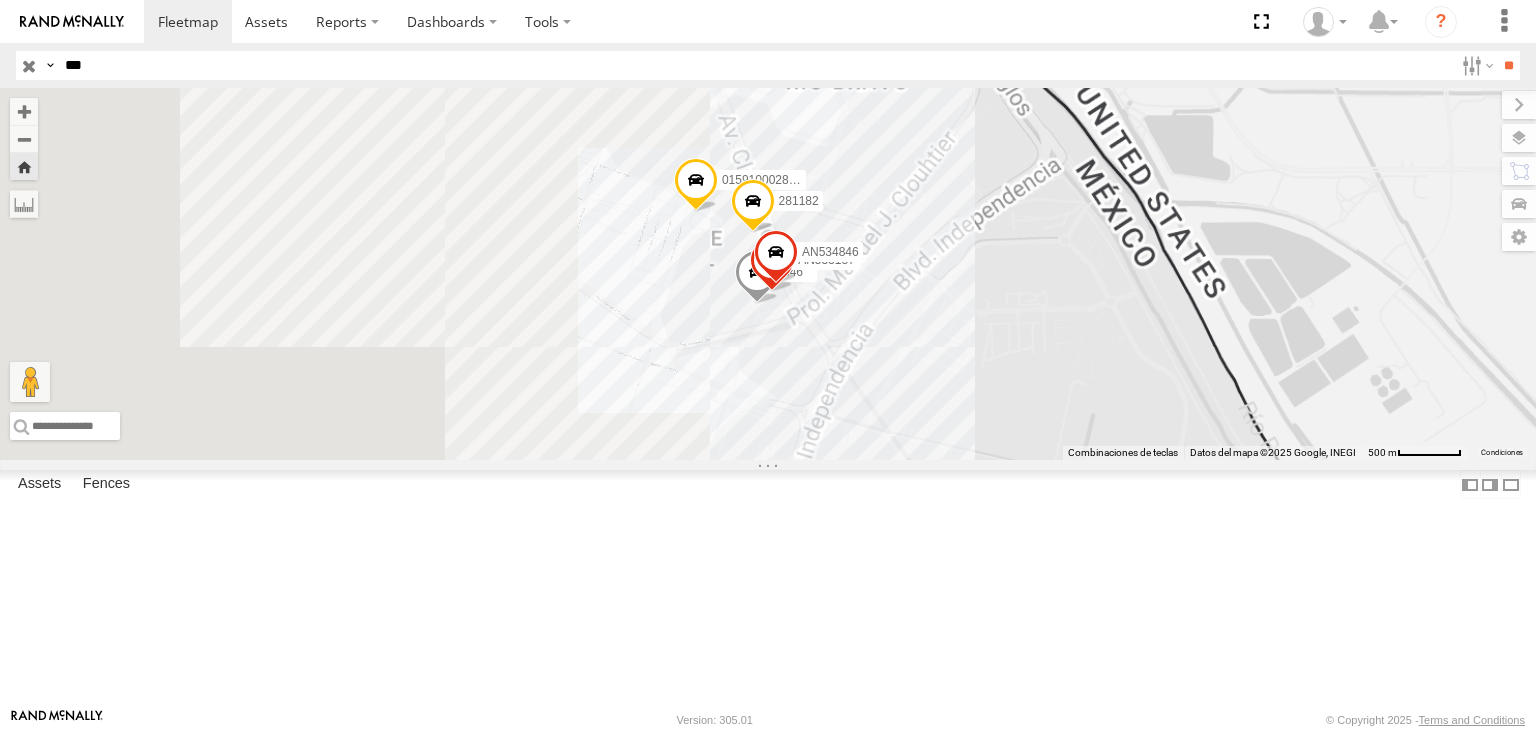 click on "***" at bounding box center [755, 65] 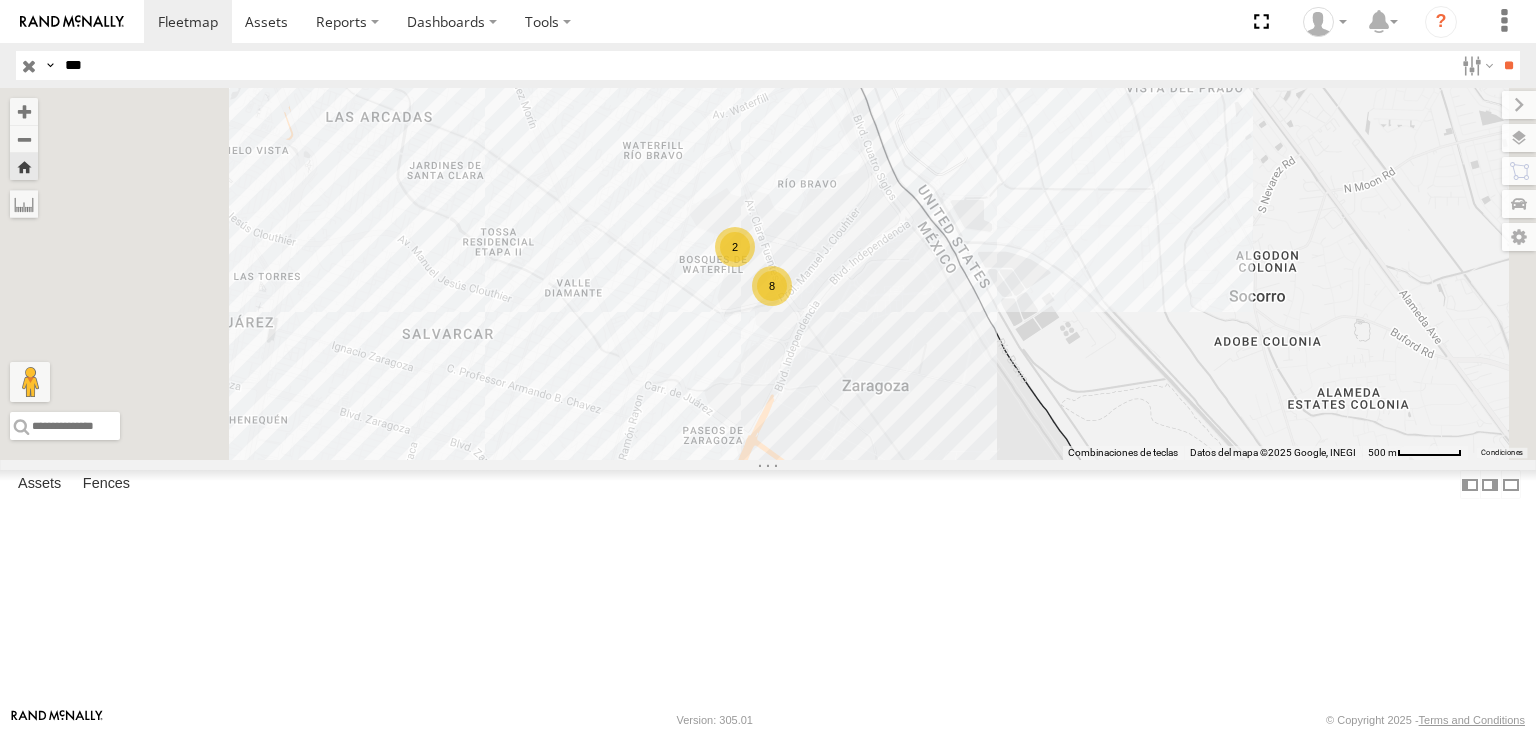 click on "846" at bounding box center [0, 0] 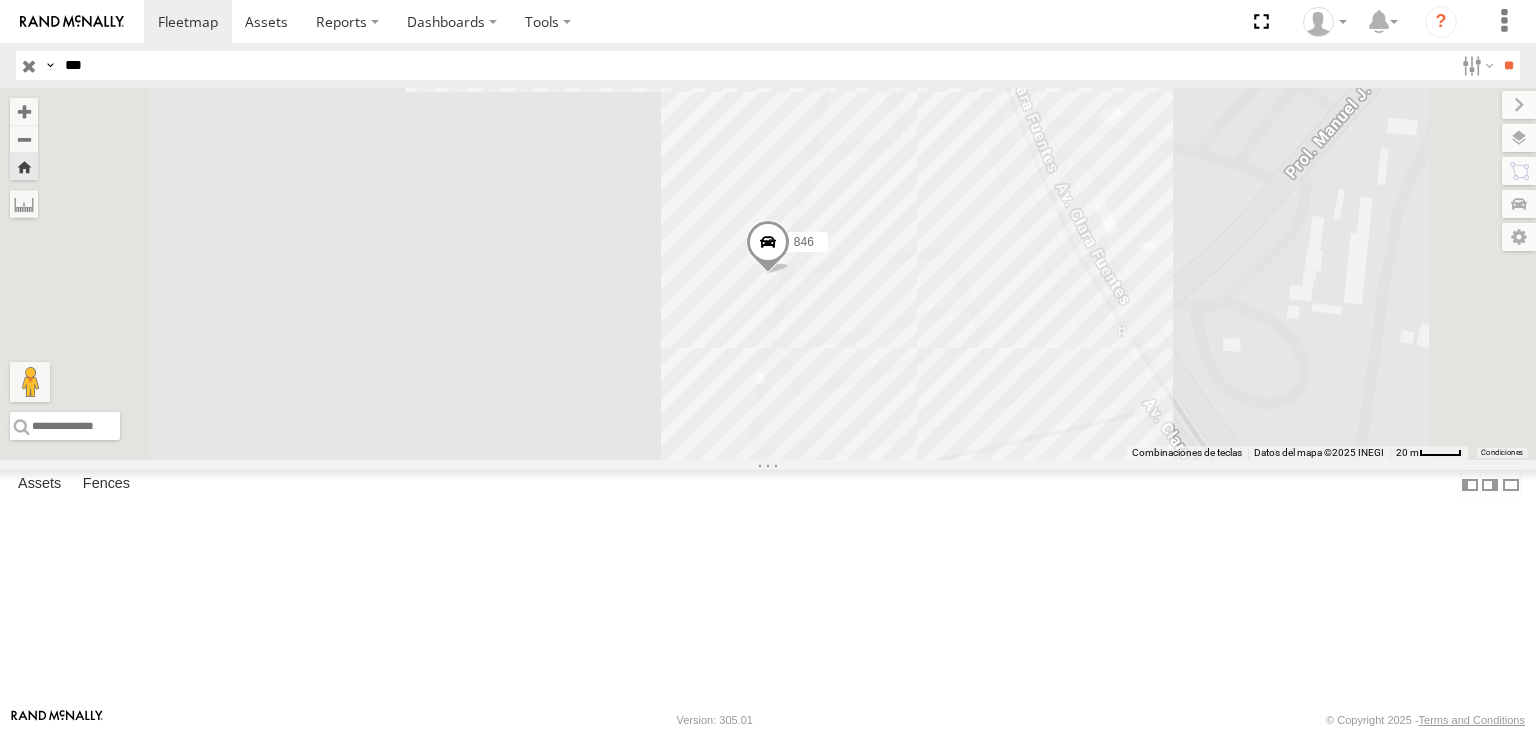 click on "***" at bounding box center (755, 65) 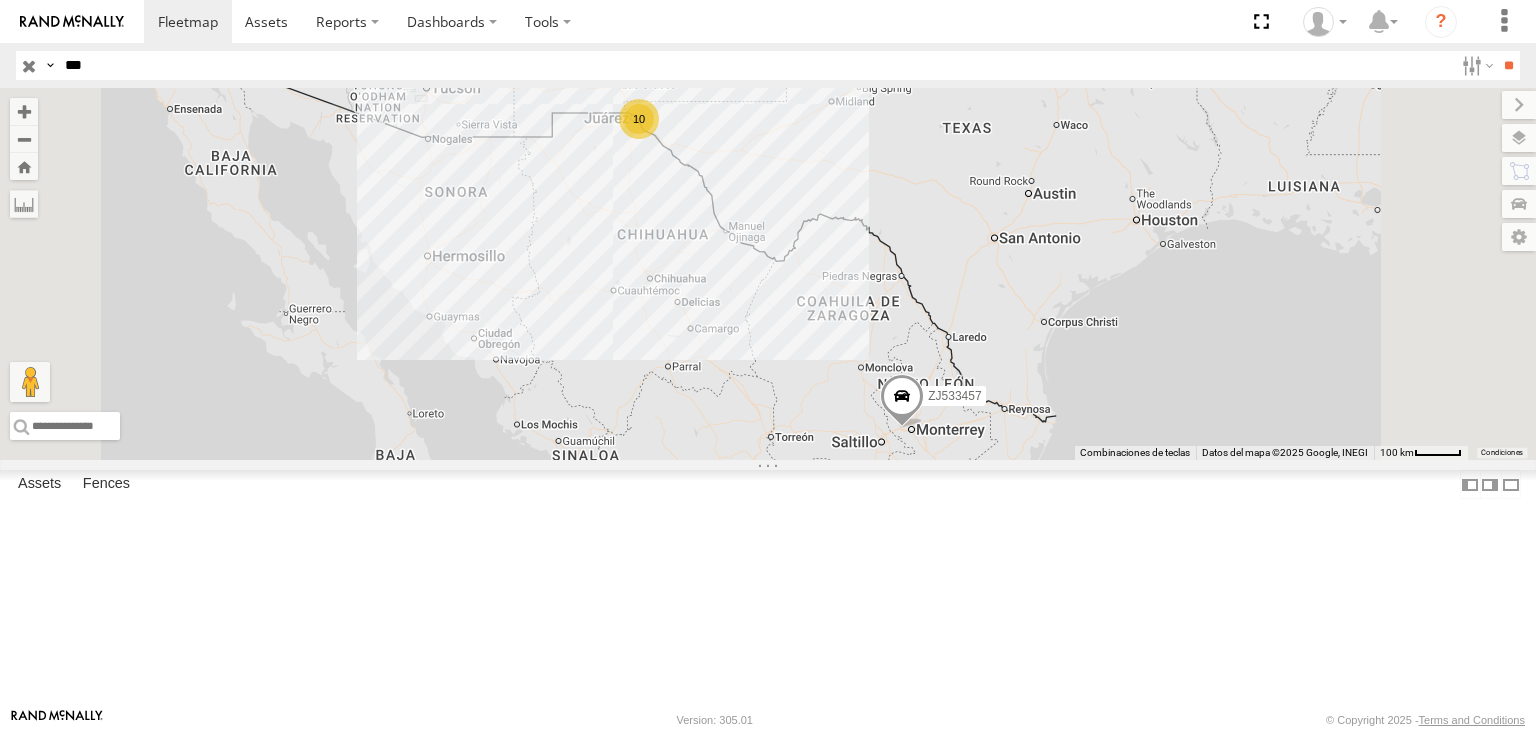 click on "457" at bounding box center (0, 0) 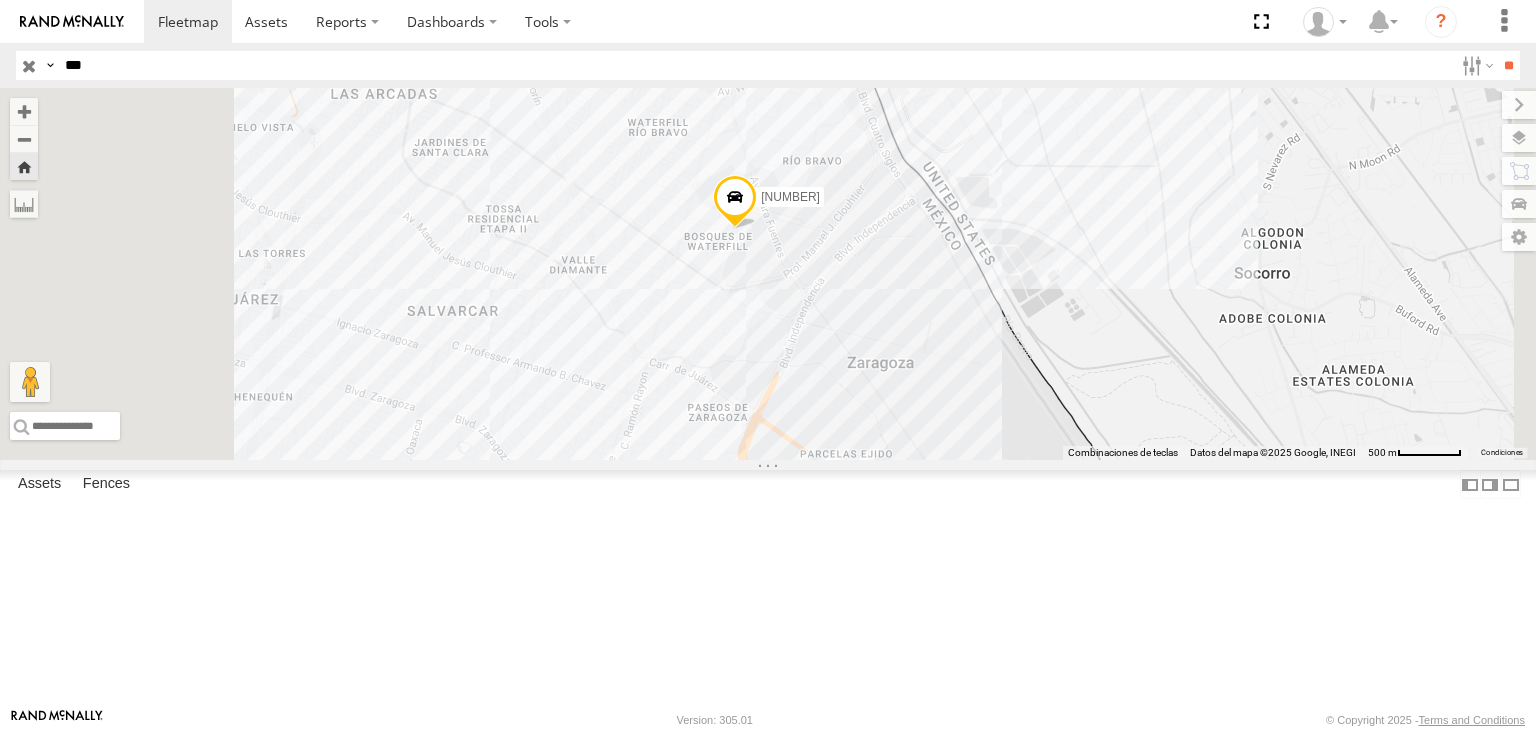 click on "[NUMBER]
Locales" at bounding box center [0, 0] 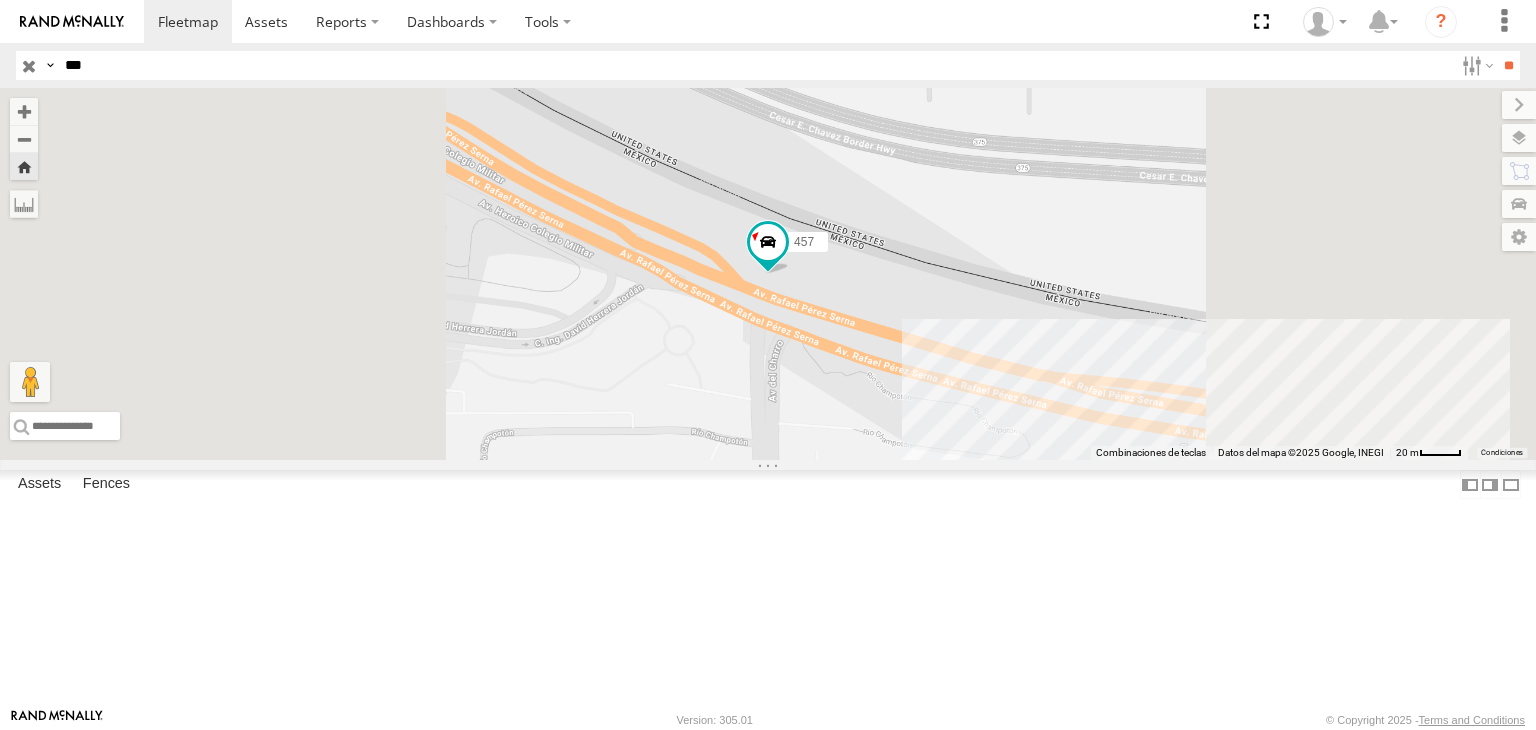 scroll, scrollTop: 46, scrollLeft: 0, axis: vertical 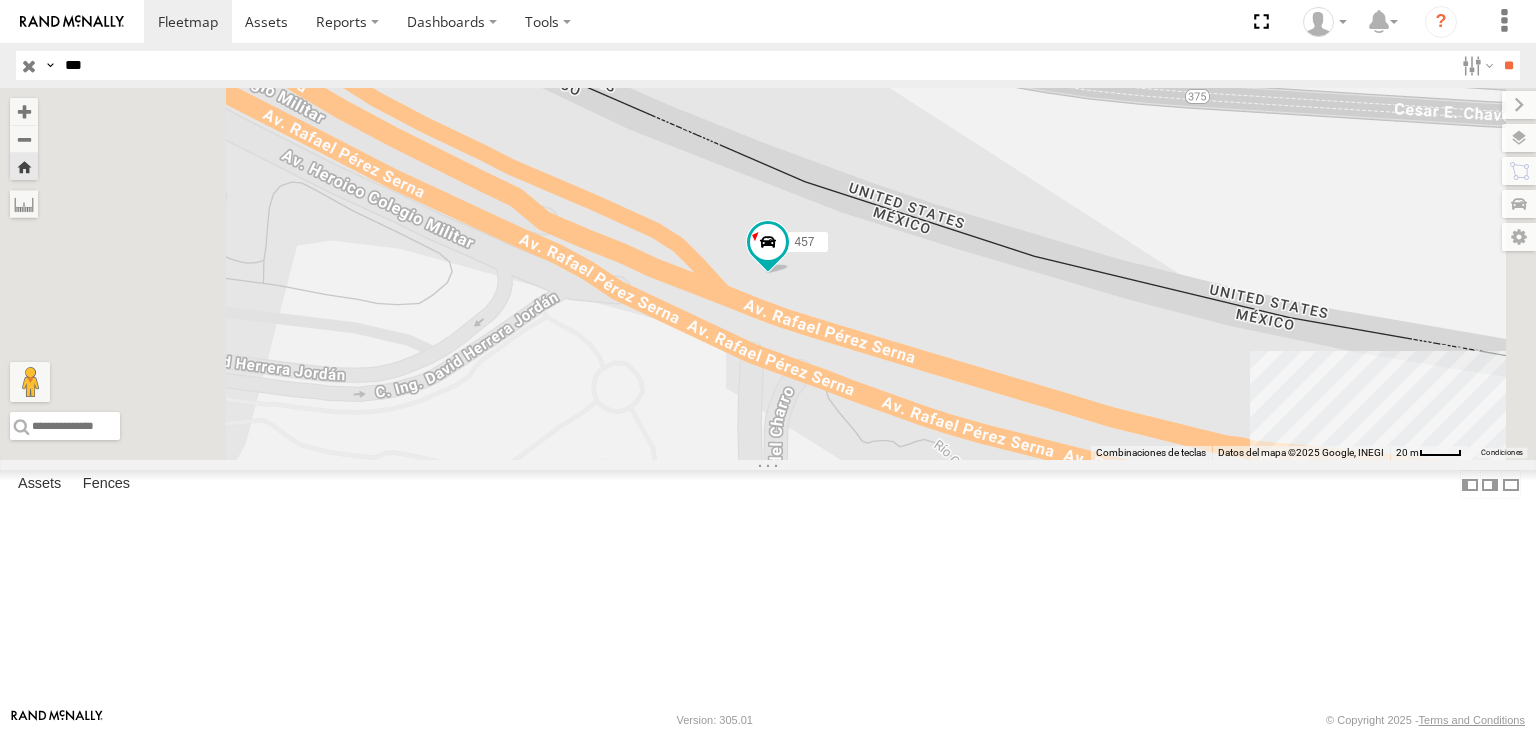 click on "***" at bounding box center (755, 65) 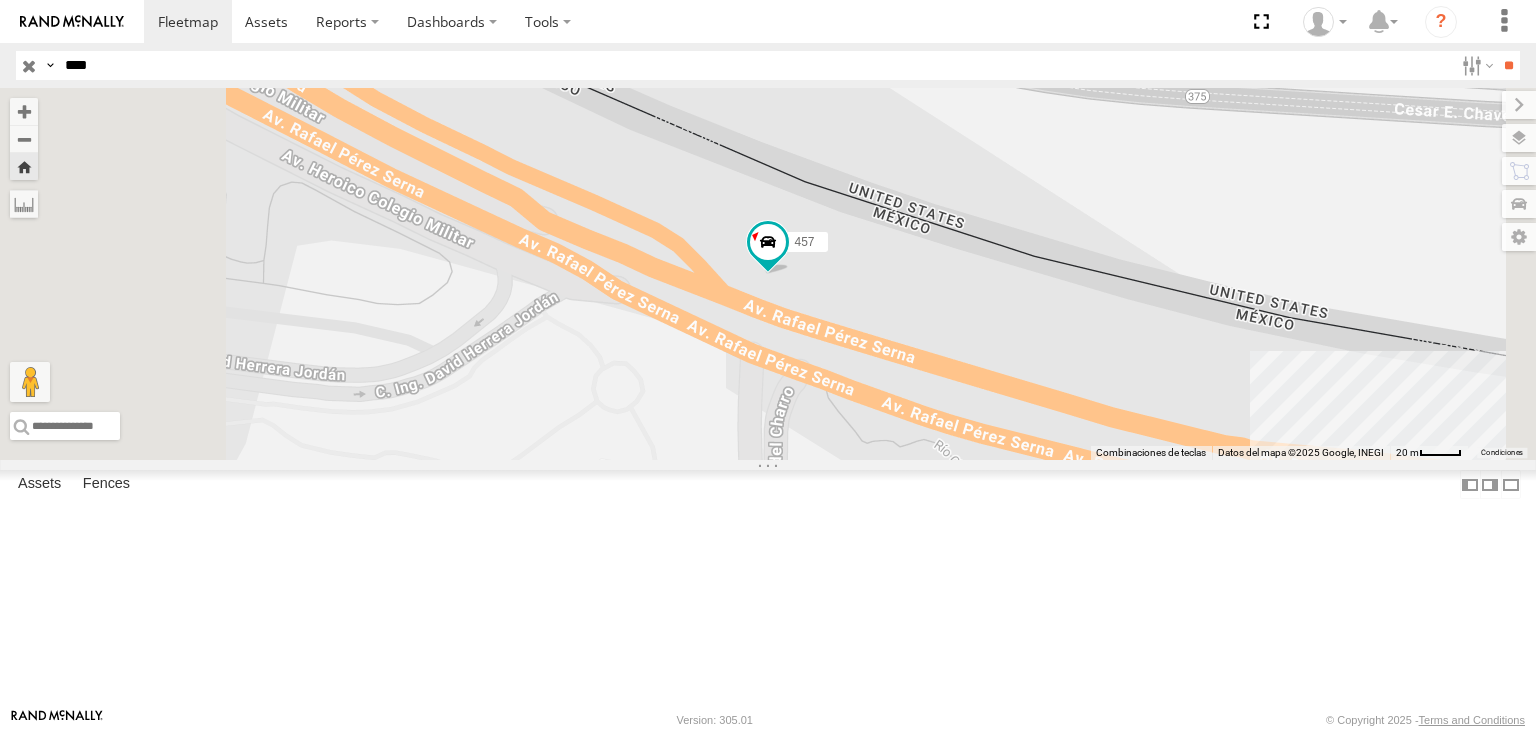 click on "**" at bounding box center [1508, 65] 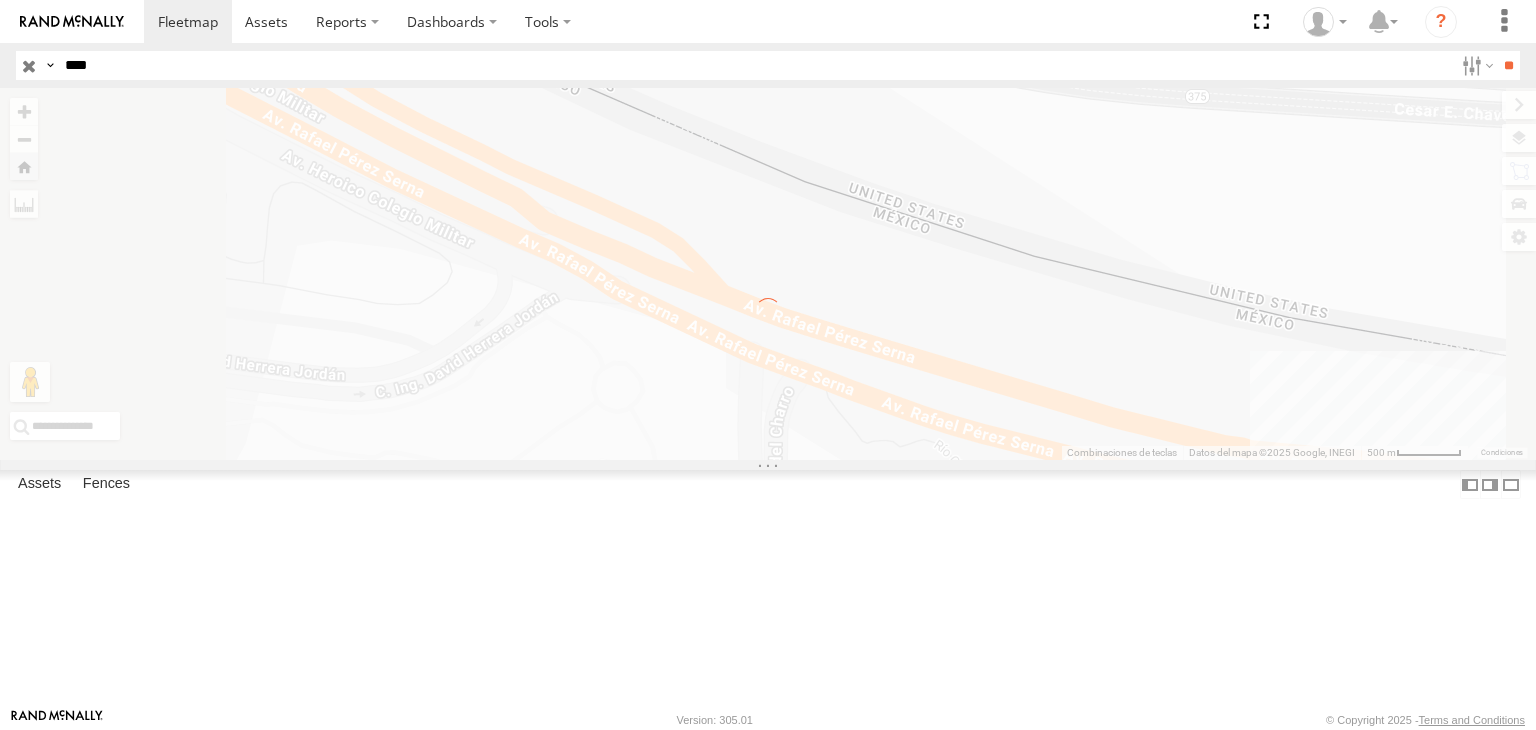 scroll, scrollTop: 0, scrollLeft: 0, axis: both 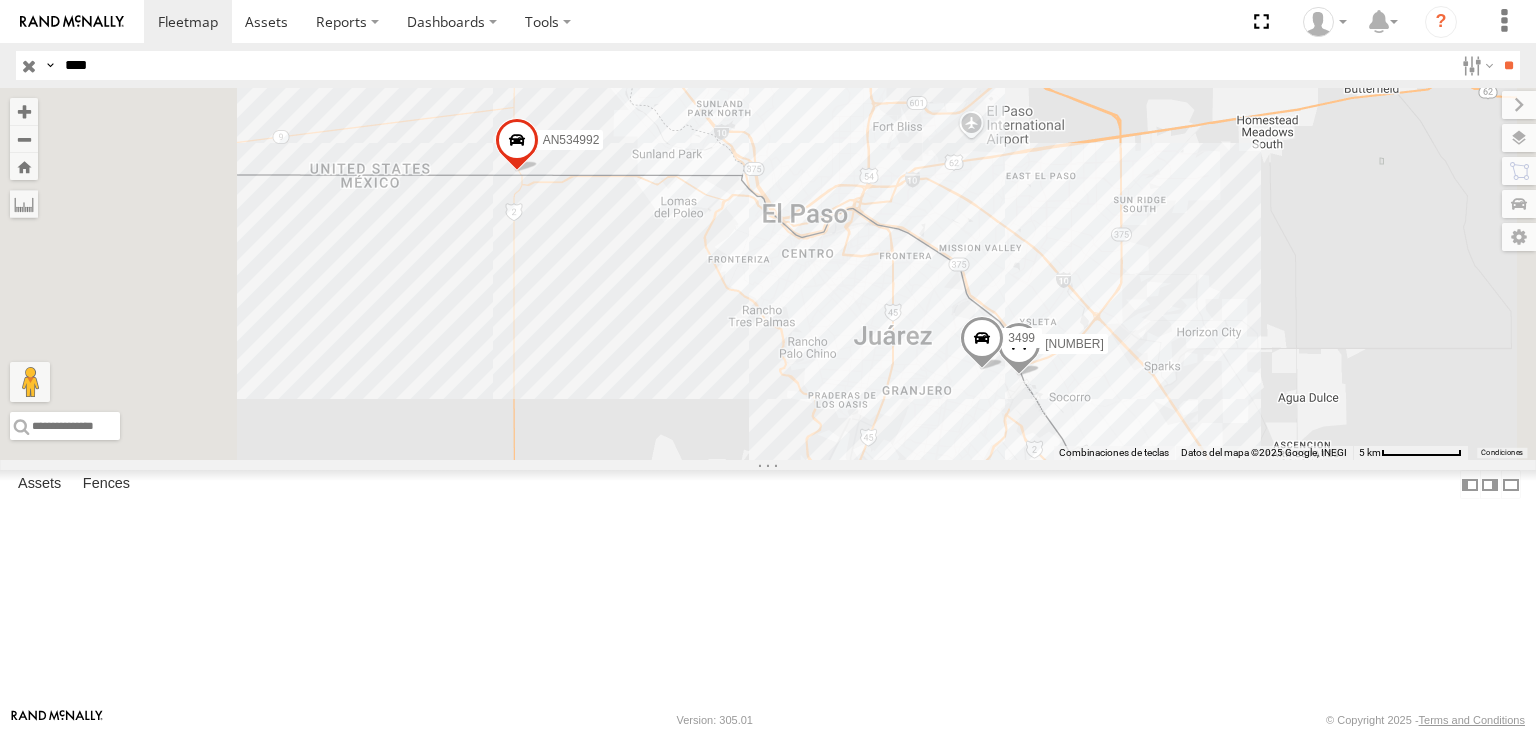 click on "****" at bounding box center (755, 65) 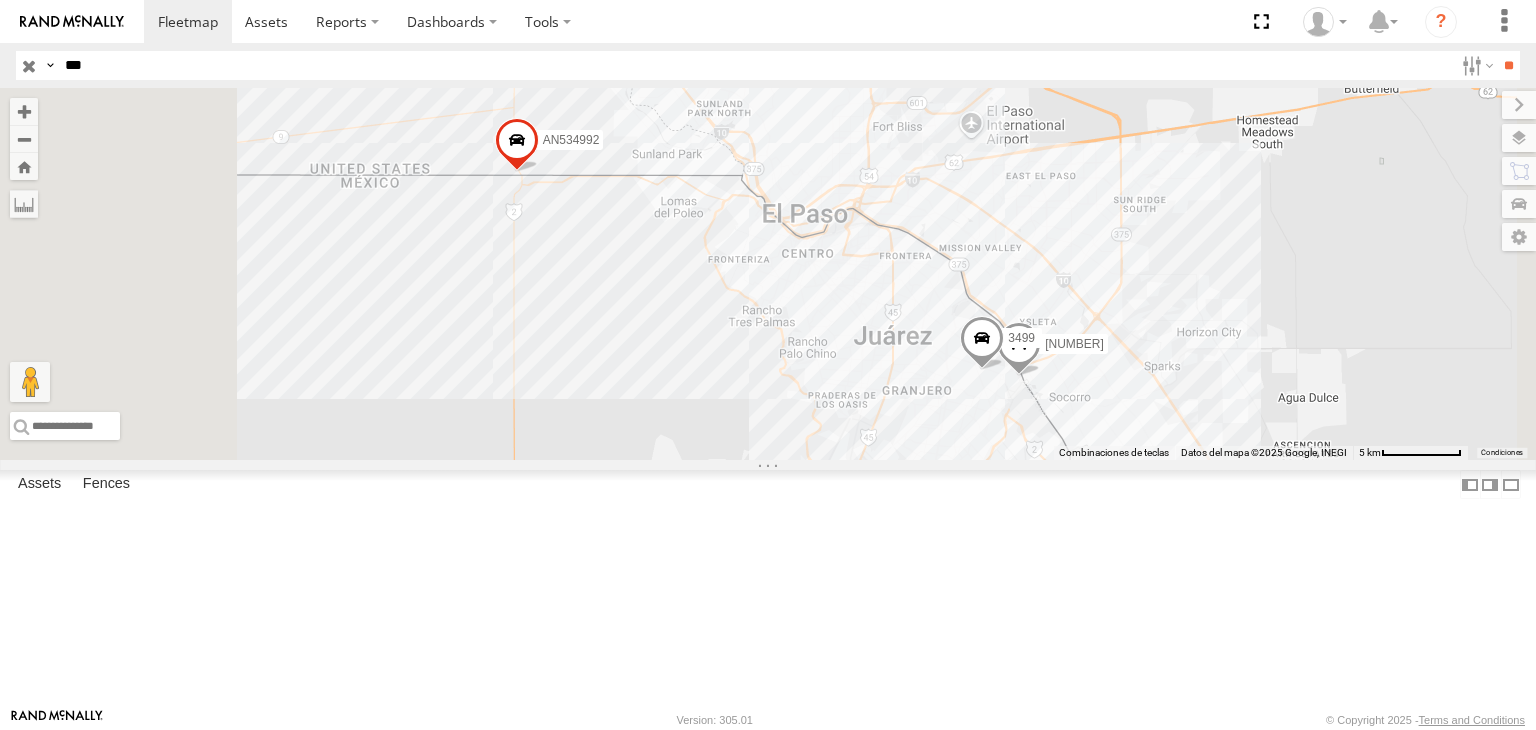click on "**" at bounding box center [1508, 65] 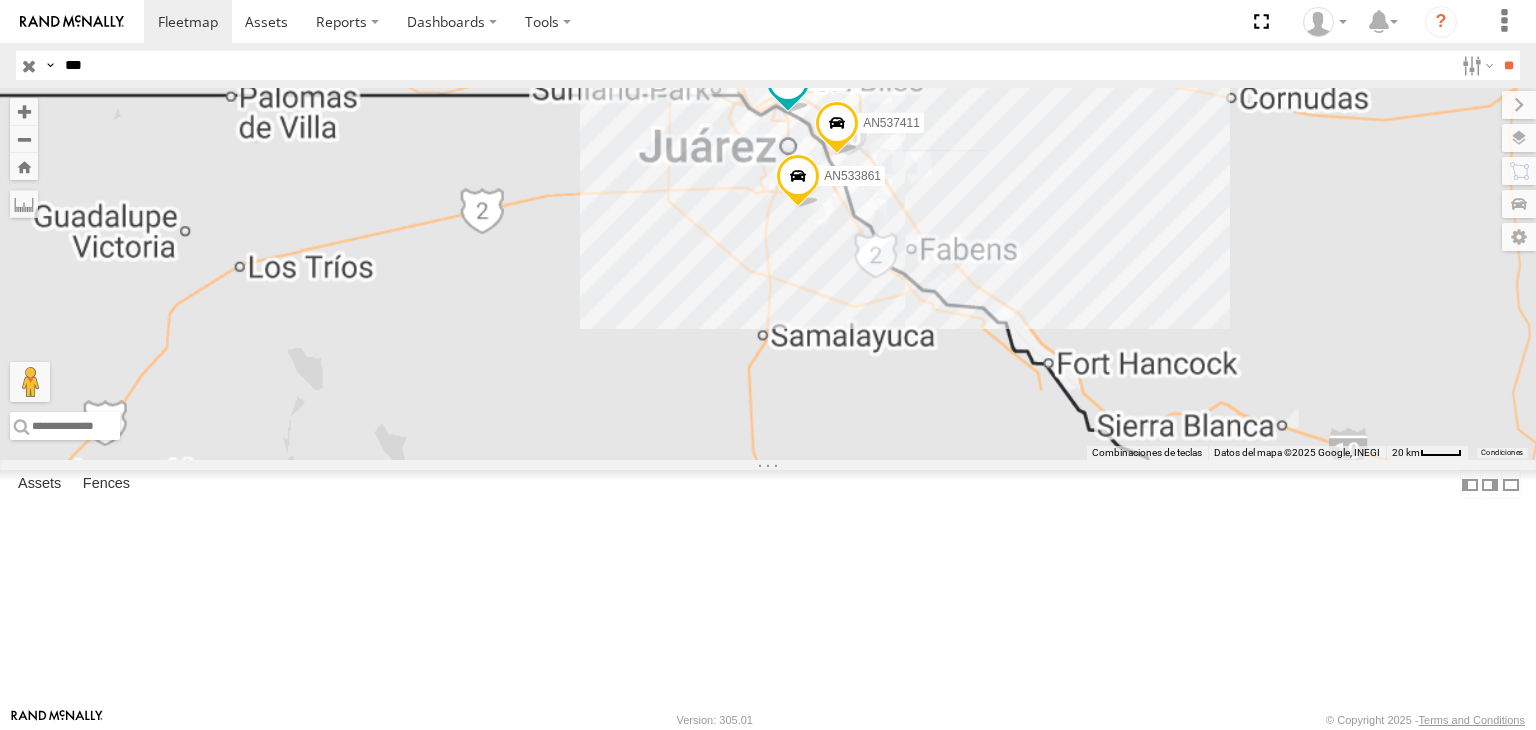 click on "Cruce" at bounding box center (0, 0) 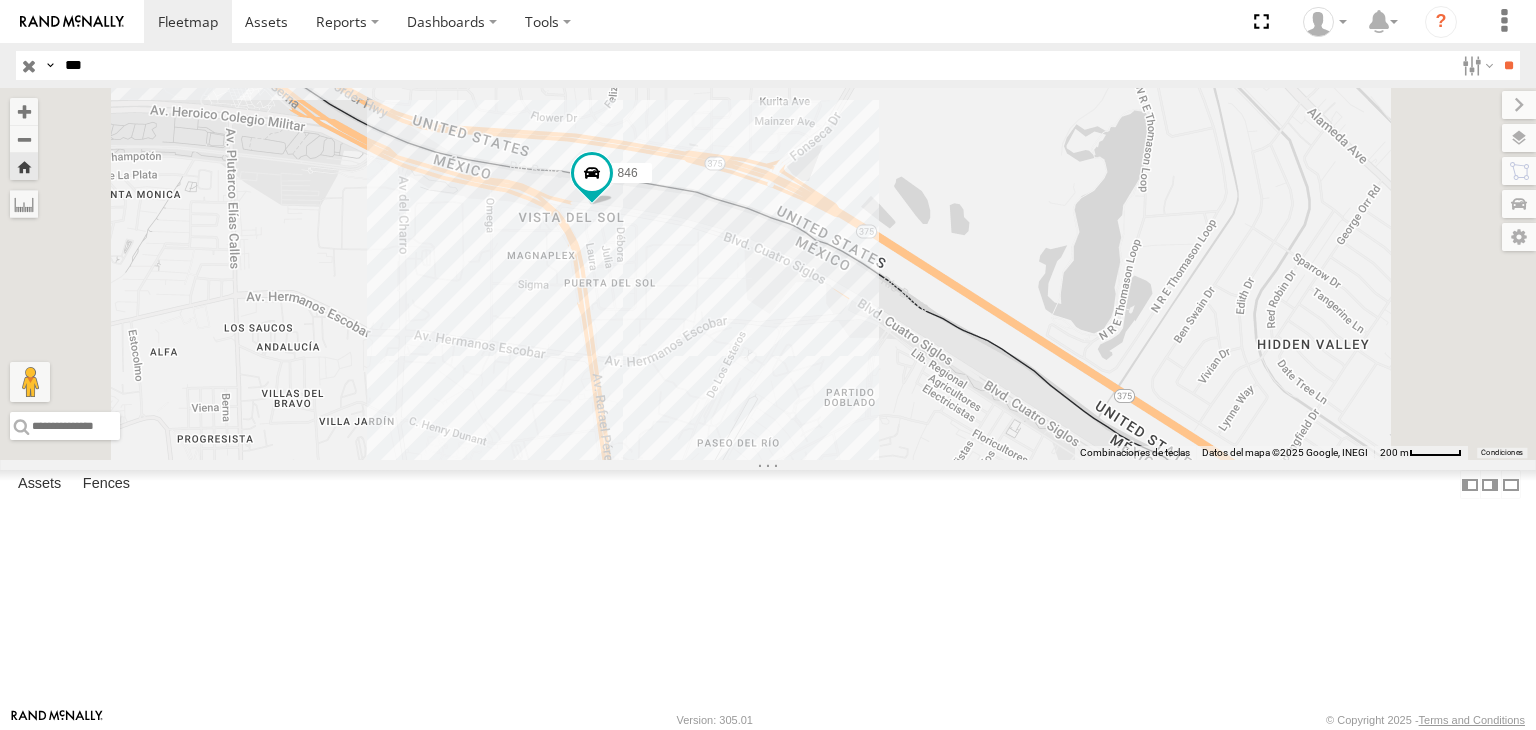 click on "Search Query
Asset ID
Asset Label
Registration
Manufacturer
Model
VIN
Job ID IP" at bounding box center (768, 65) 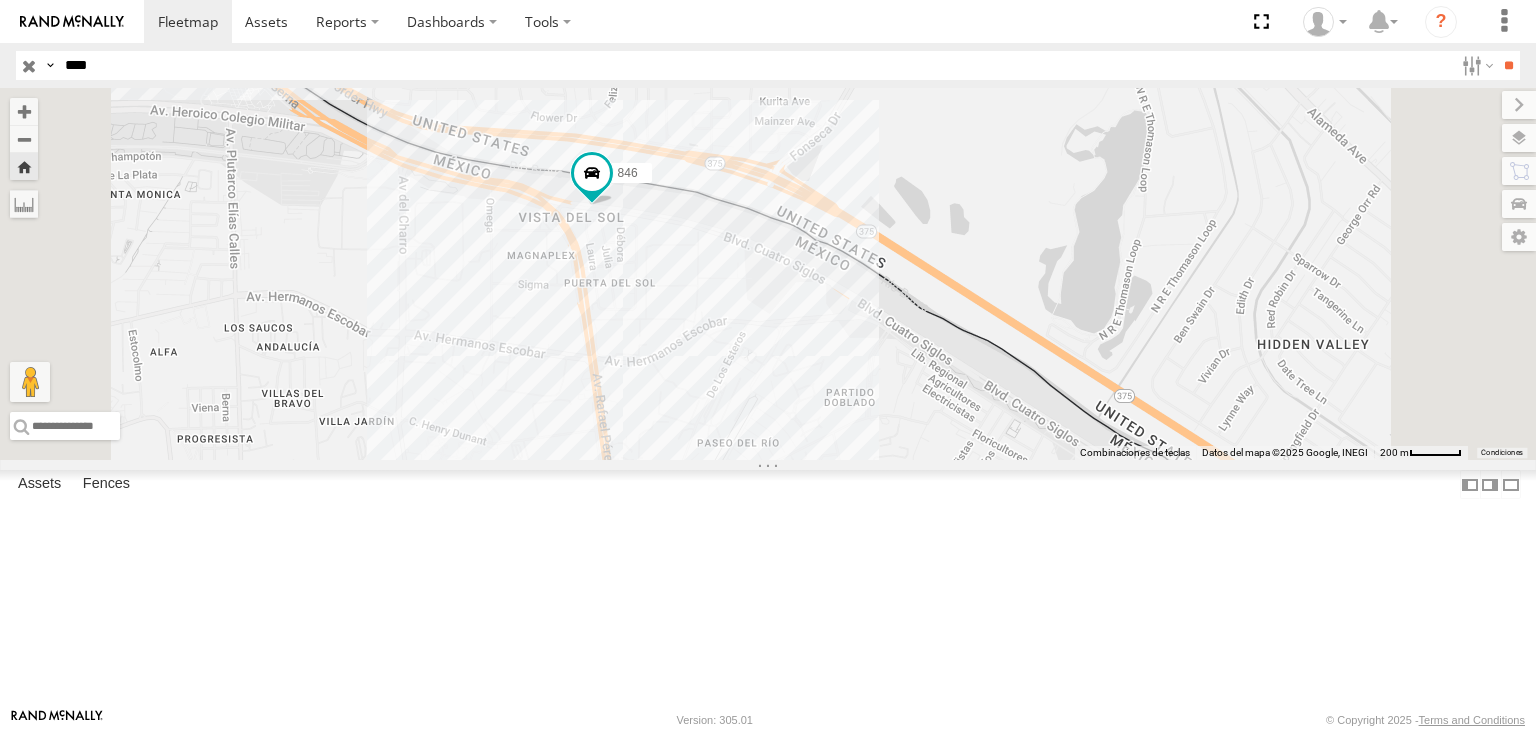 type on "****" 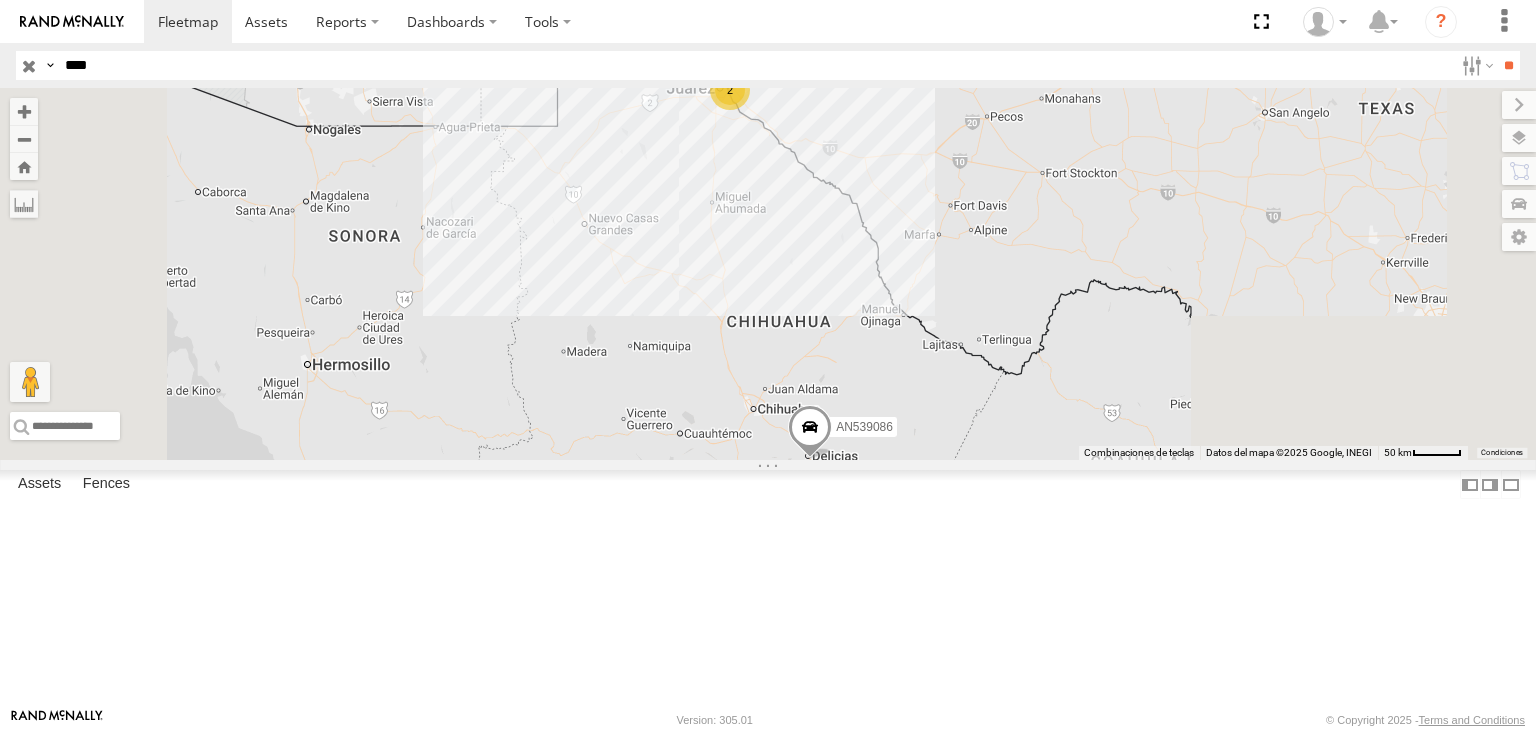 click on "3908" at bounding box center [0, 0] 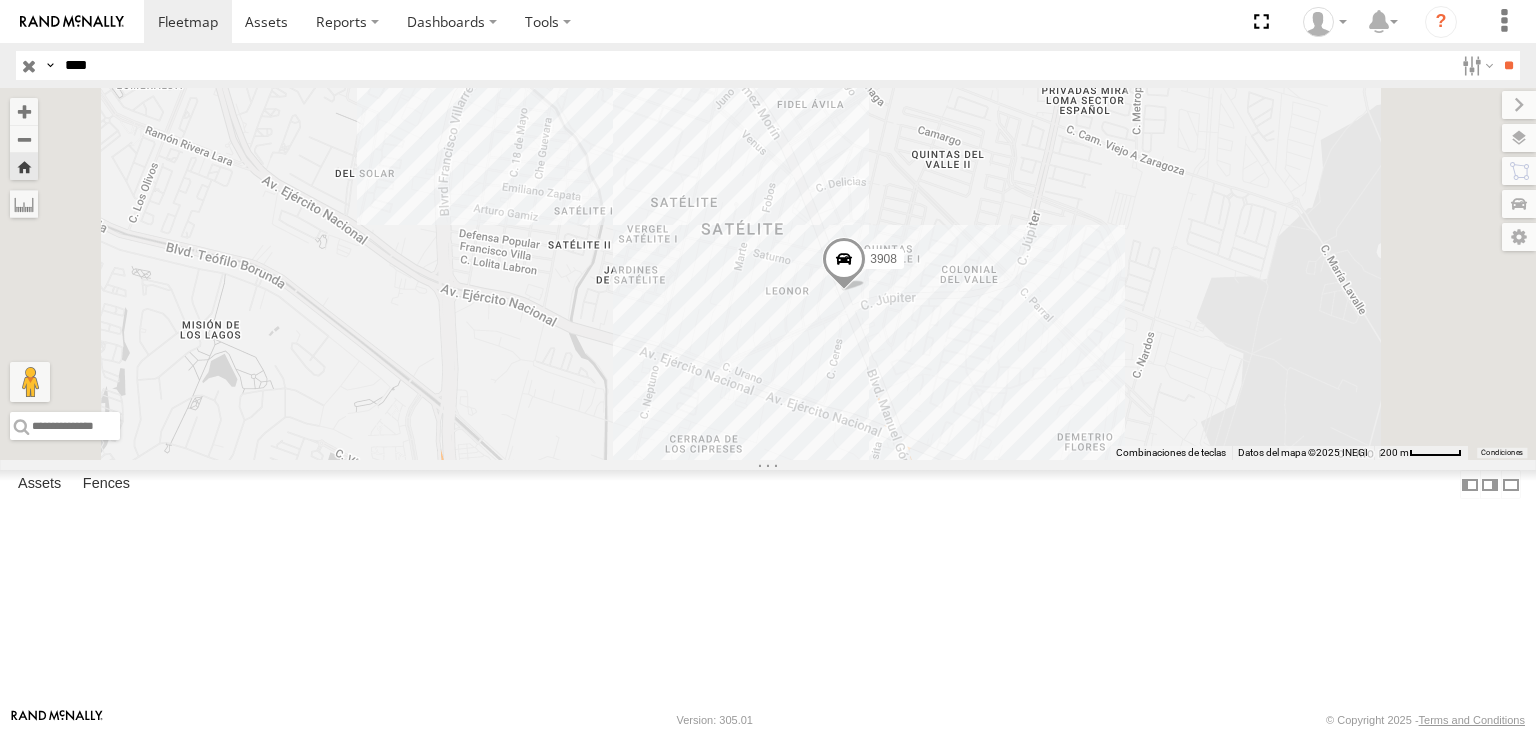 drag, startPoint x: 1098, startPoint y: 431, endPoint x: 1123, endPoint y: 437, distance: 25.70992 